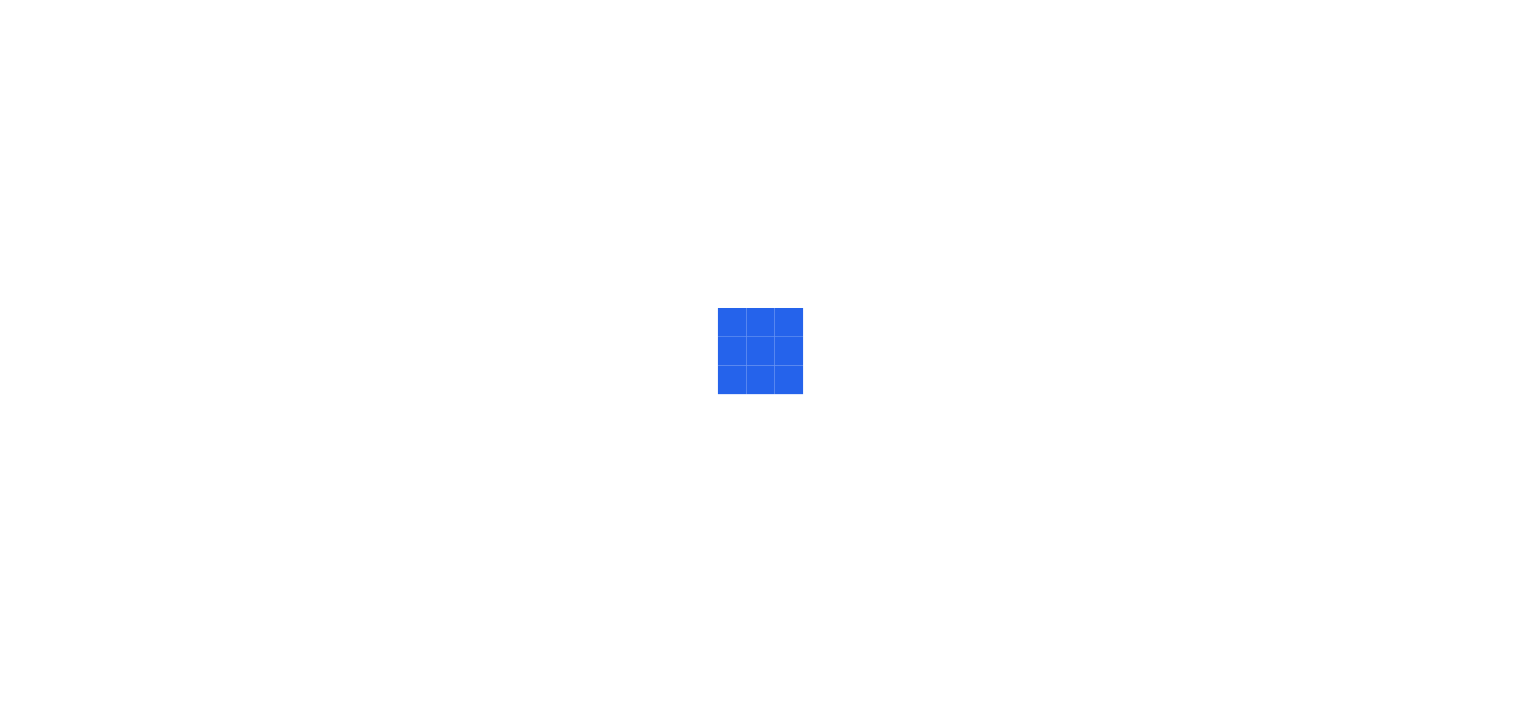 scroll, scrollTop: 0, scrollLeft: 0, axis: both 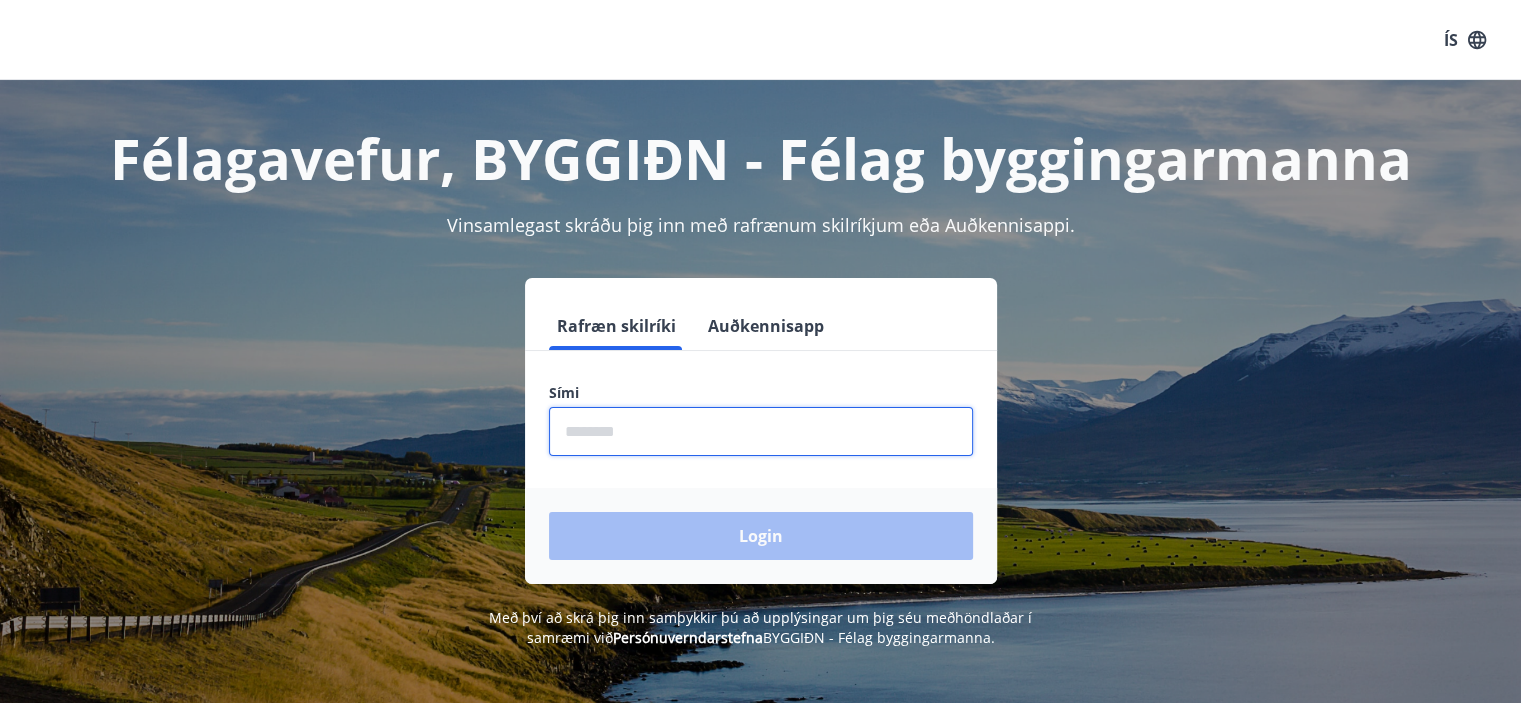 click at bounding box center [761, 431] 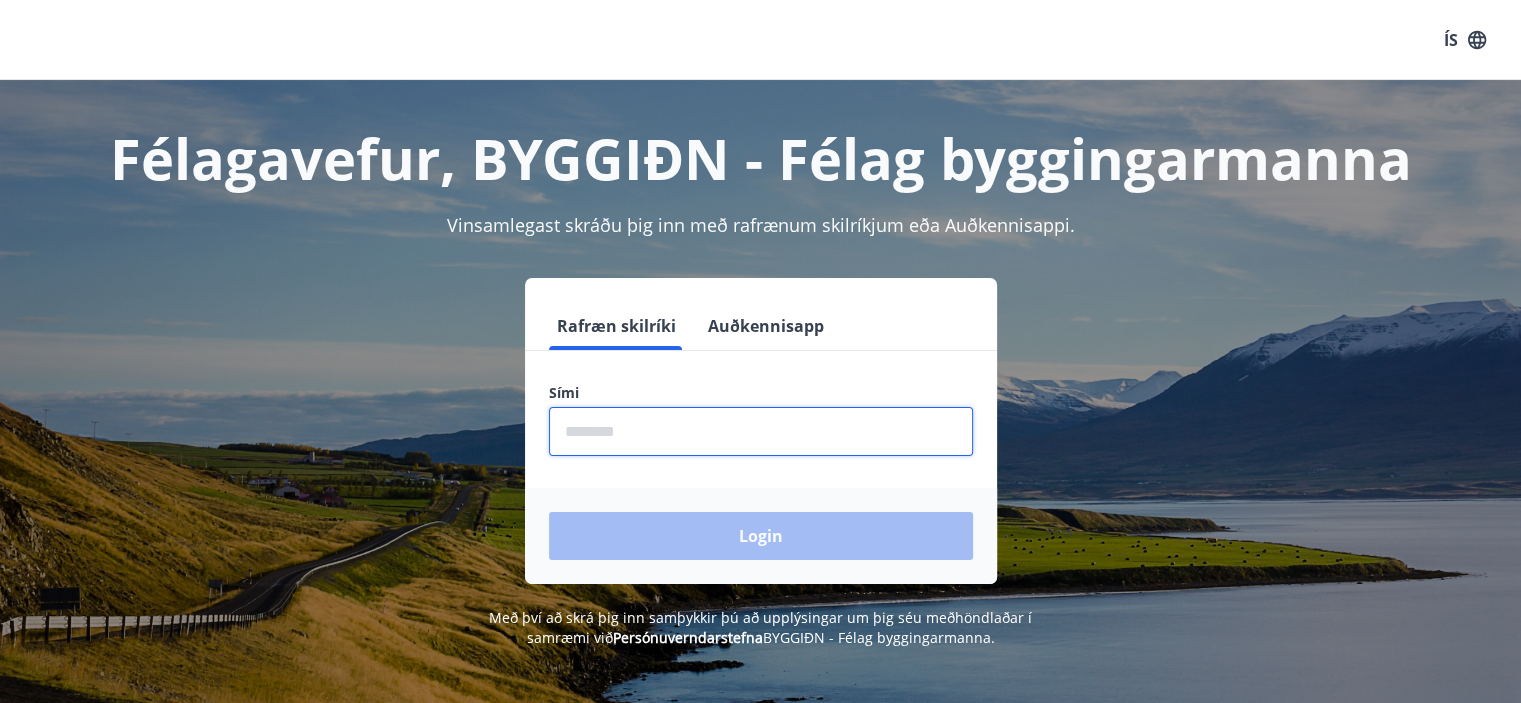 type on "********" 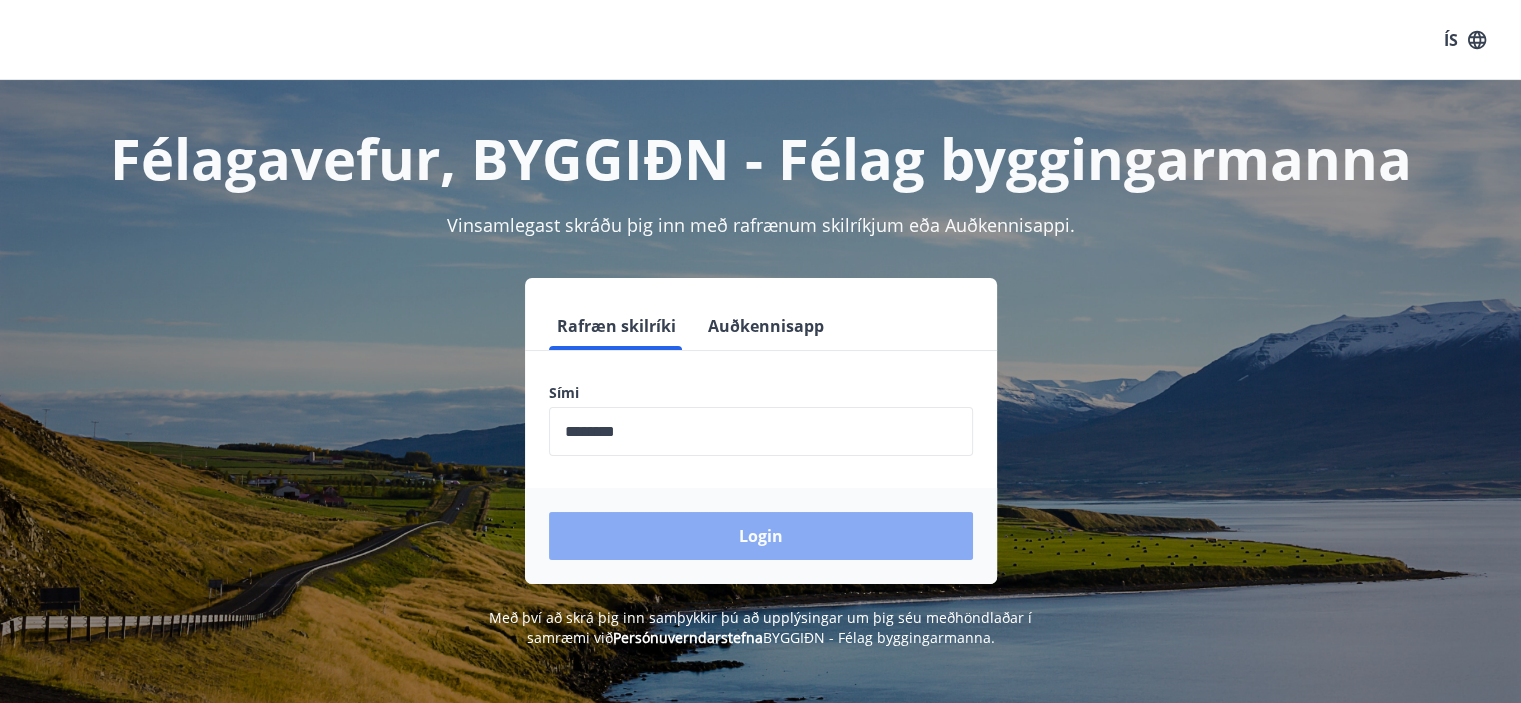click on "Login" at bounding box center [761, 536] 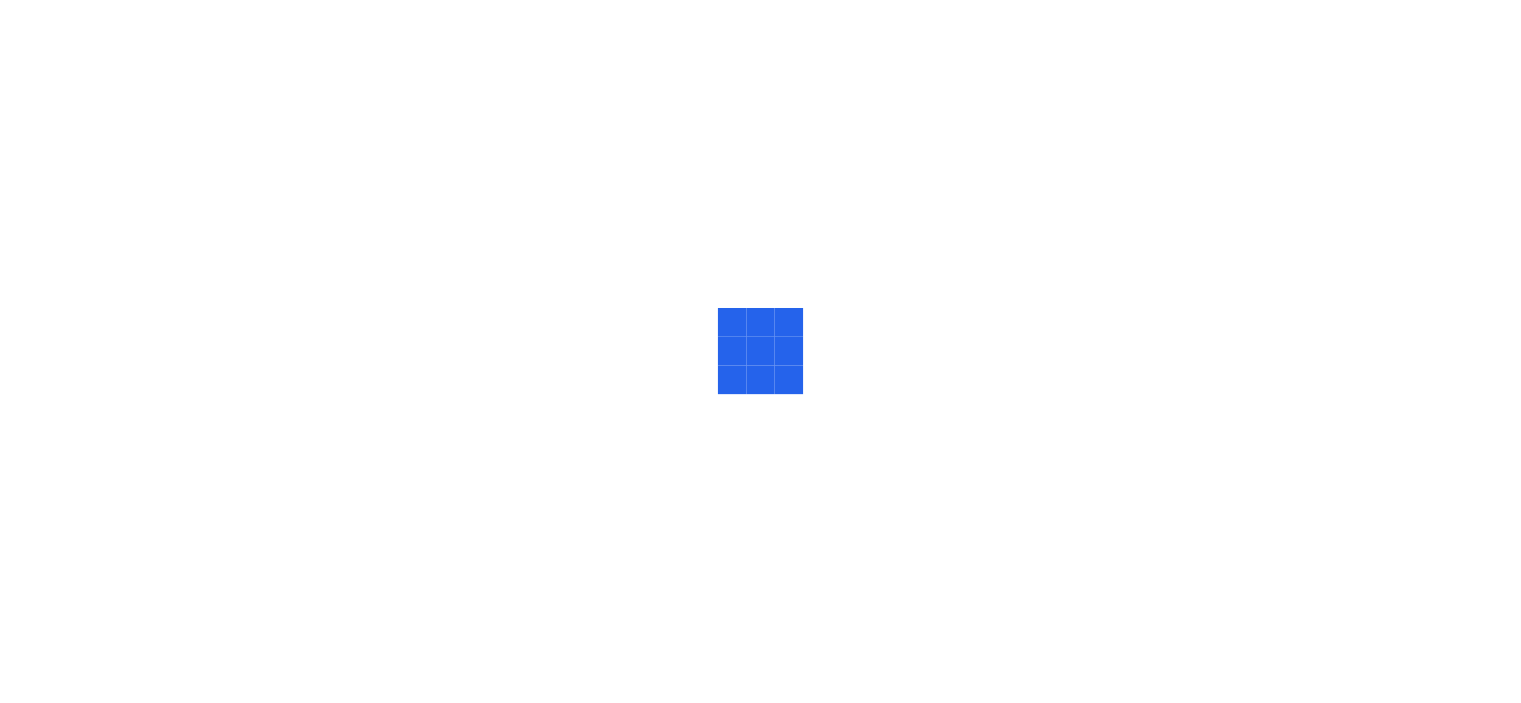 scroll, scrollTop: 0, scrollLeft: 0, axis: both 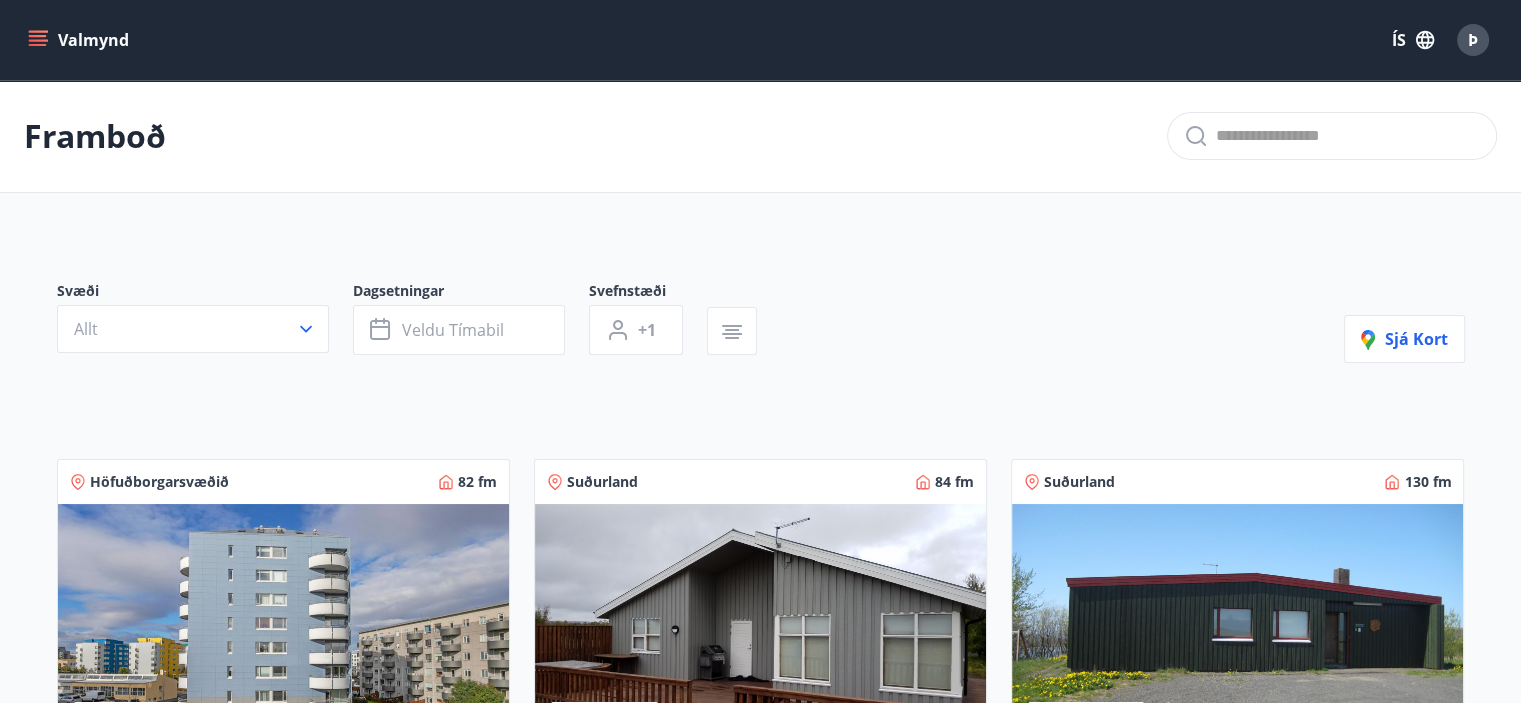click at bounding box center [283, 630] 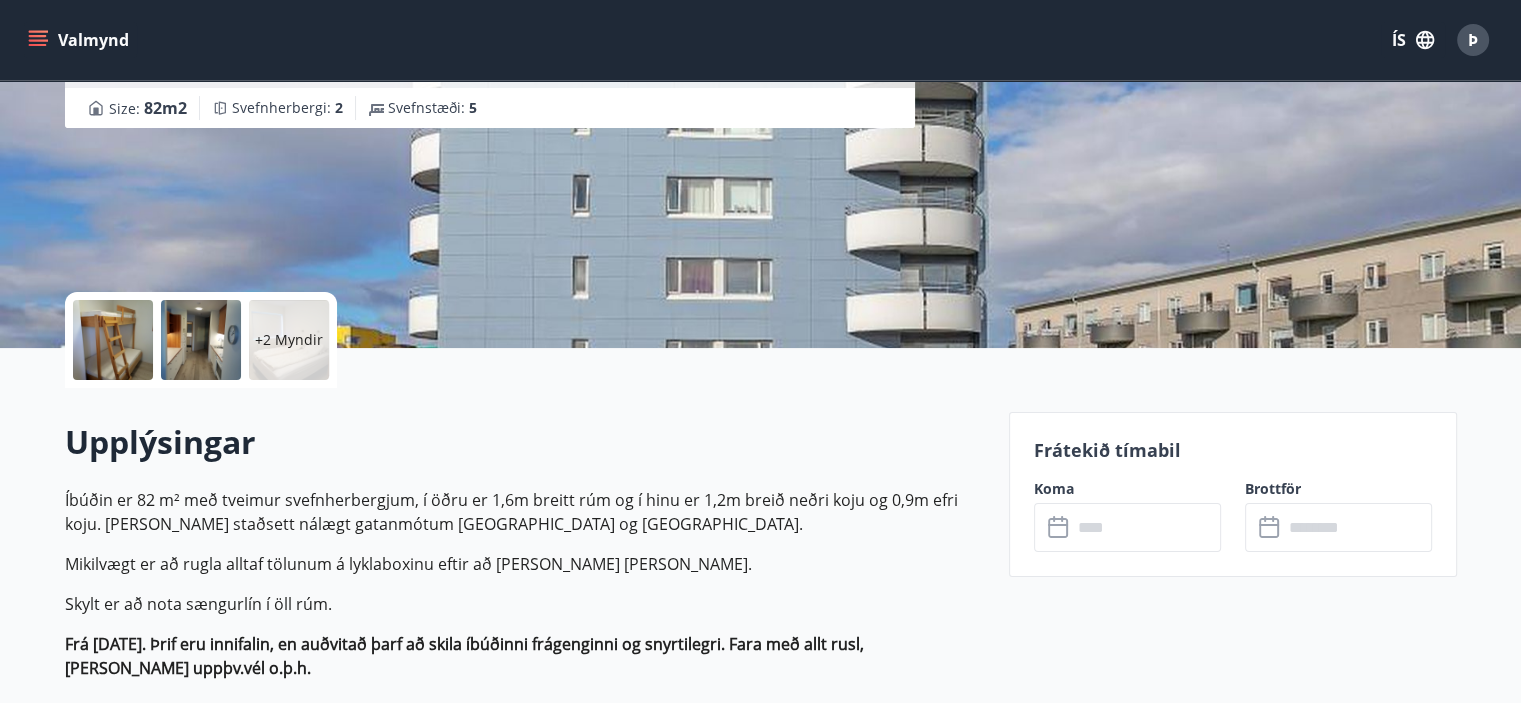 scroll, scrollTop: 251, scrollLeft: 0, axis: vertical 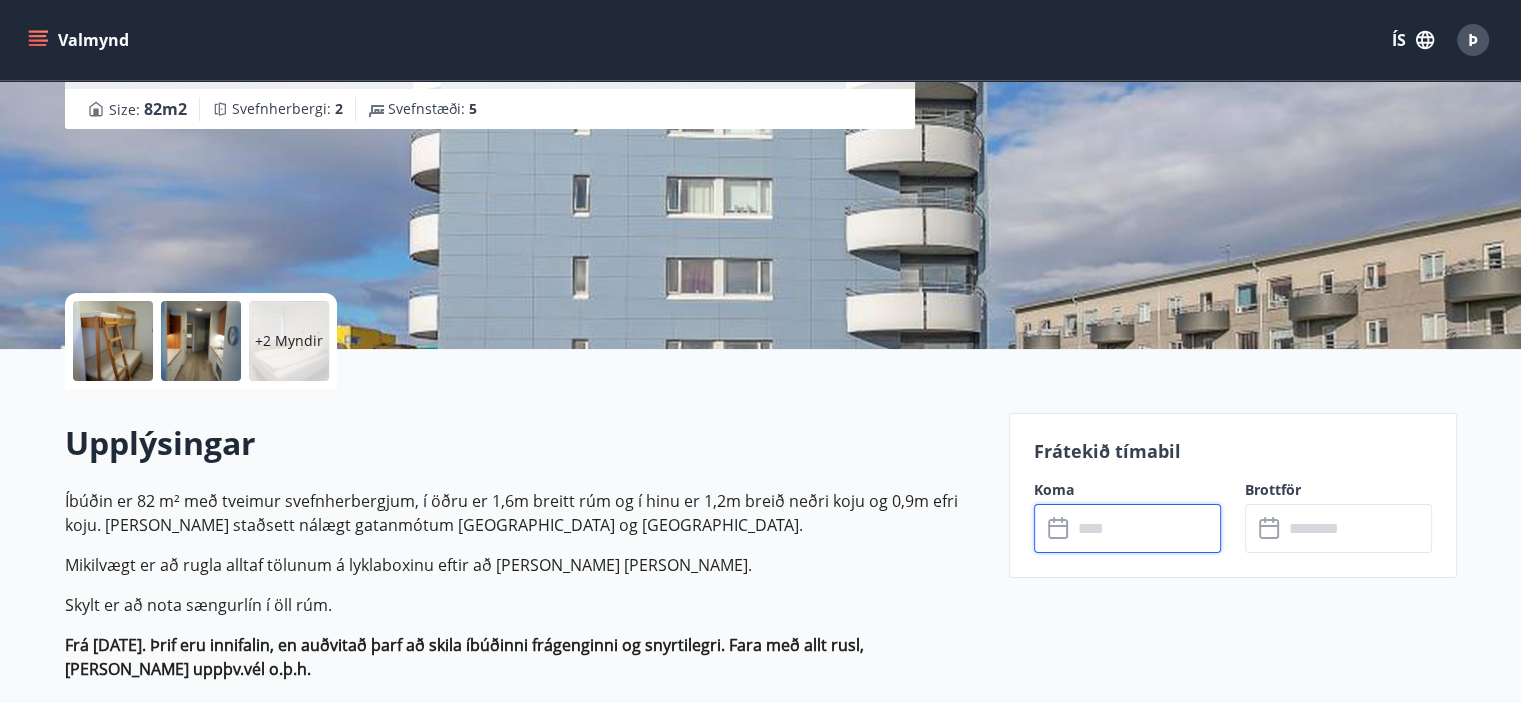 click at bounding box center [1146, 528] 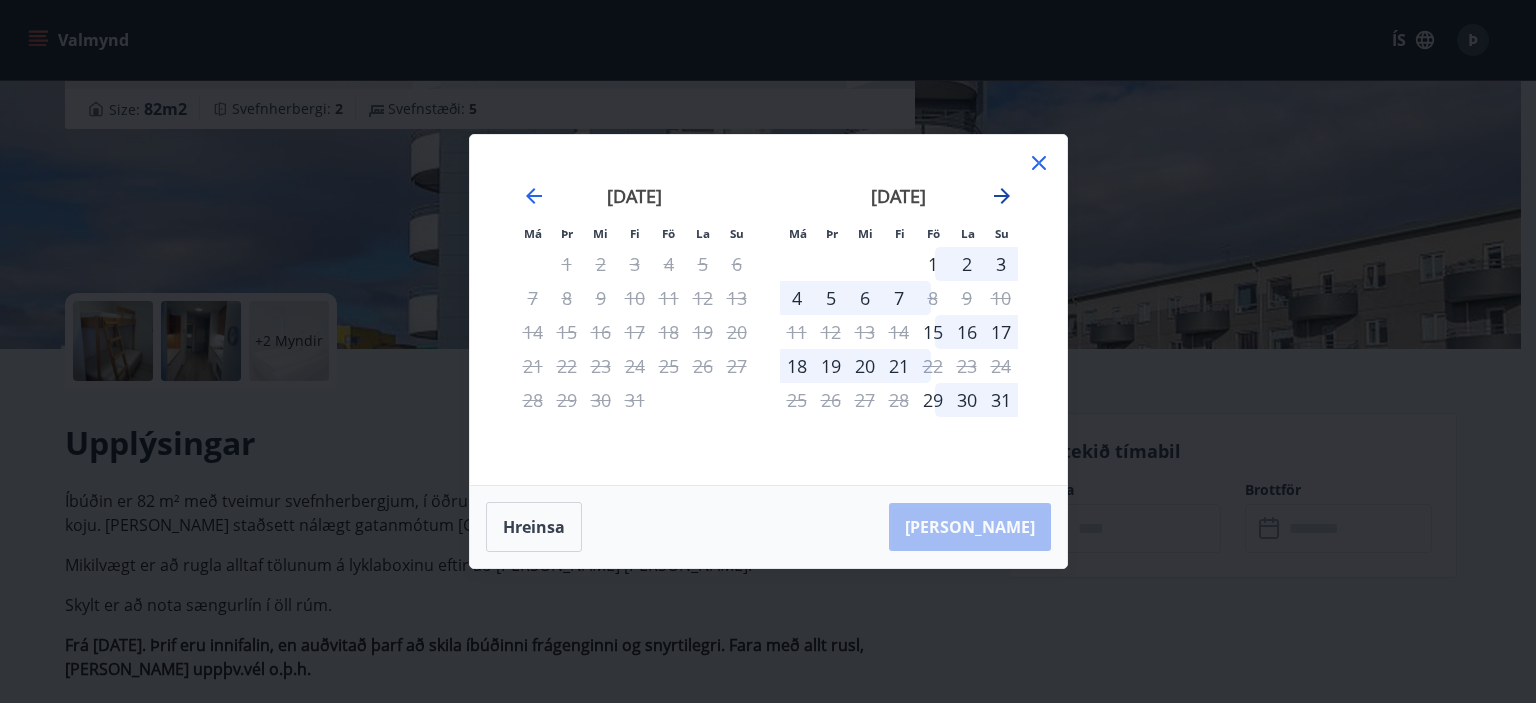 click 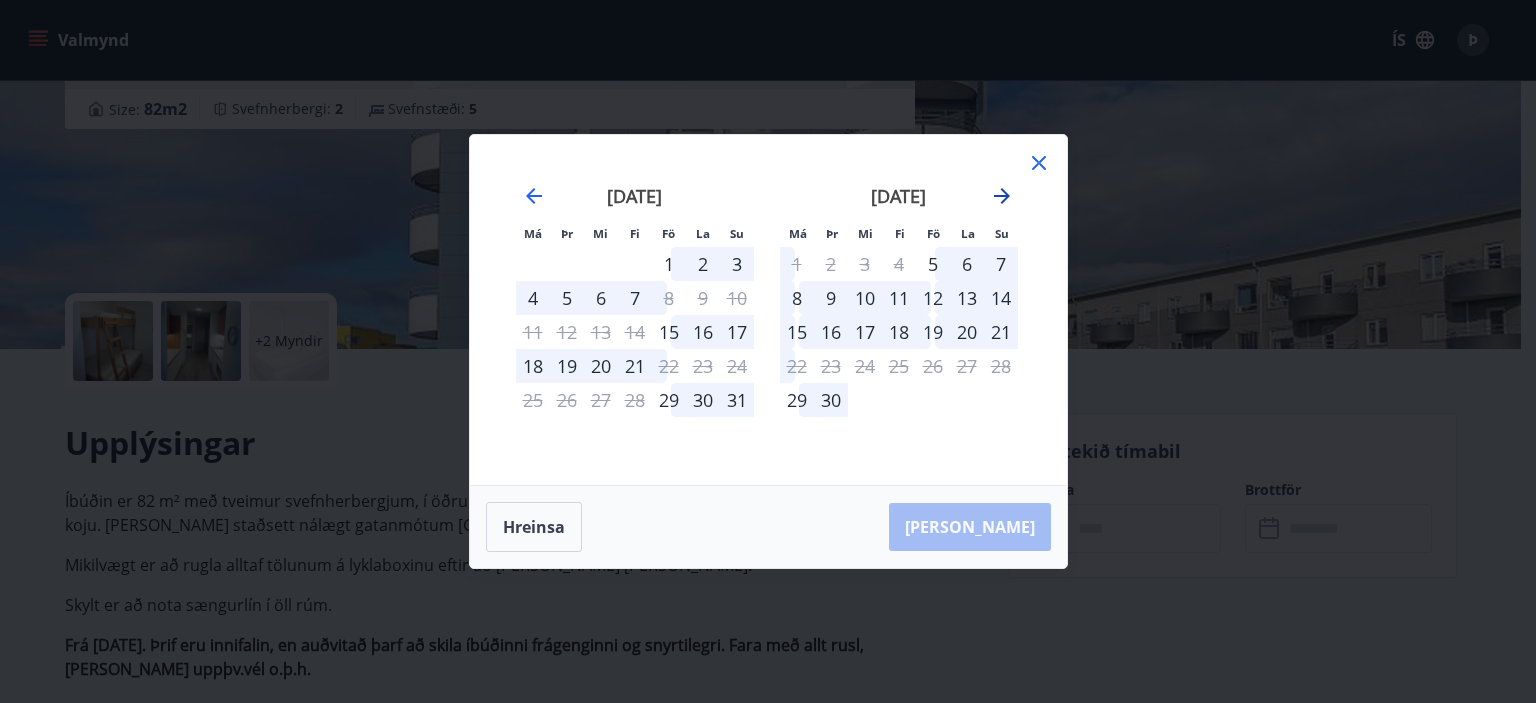 click 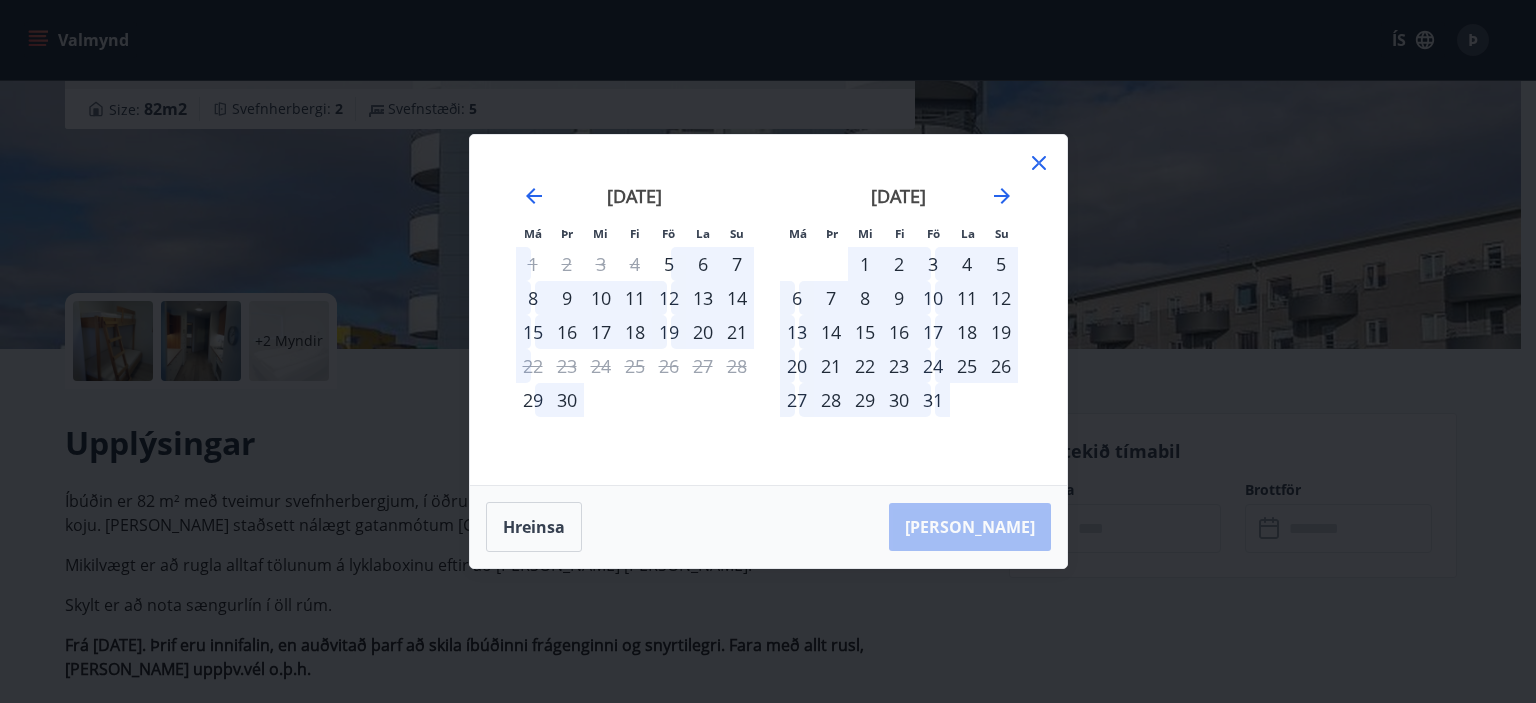 click on "2" at bounding box center [899, 264] 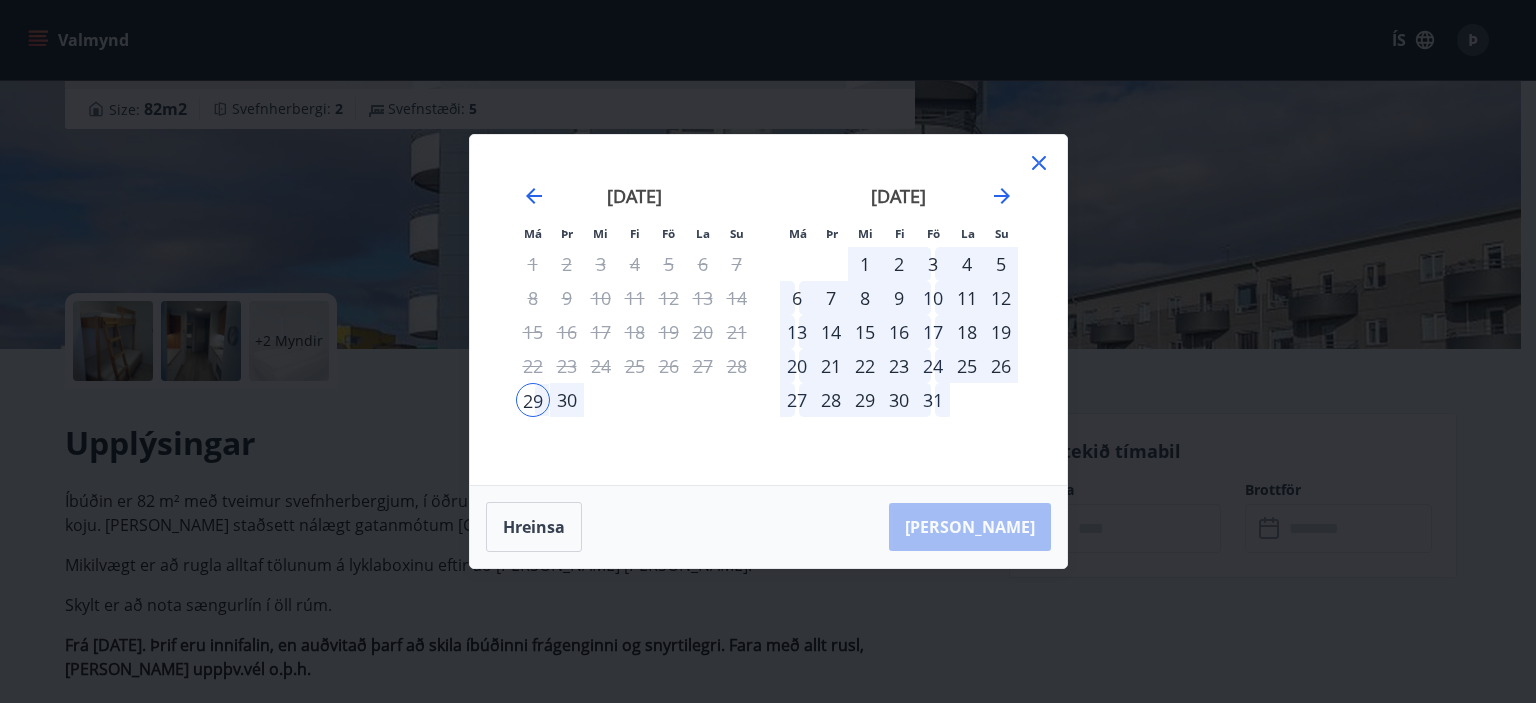 click on "3" at bounding box center (933, 264) 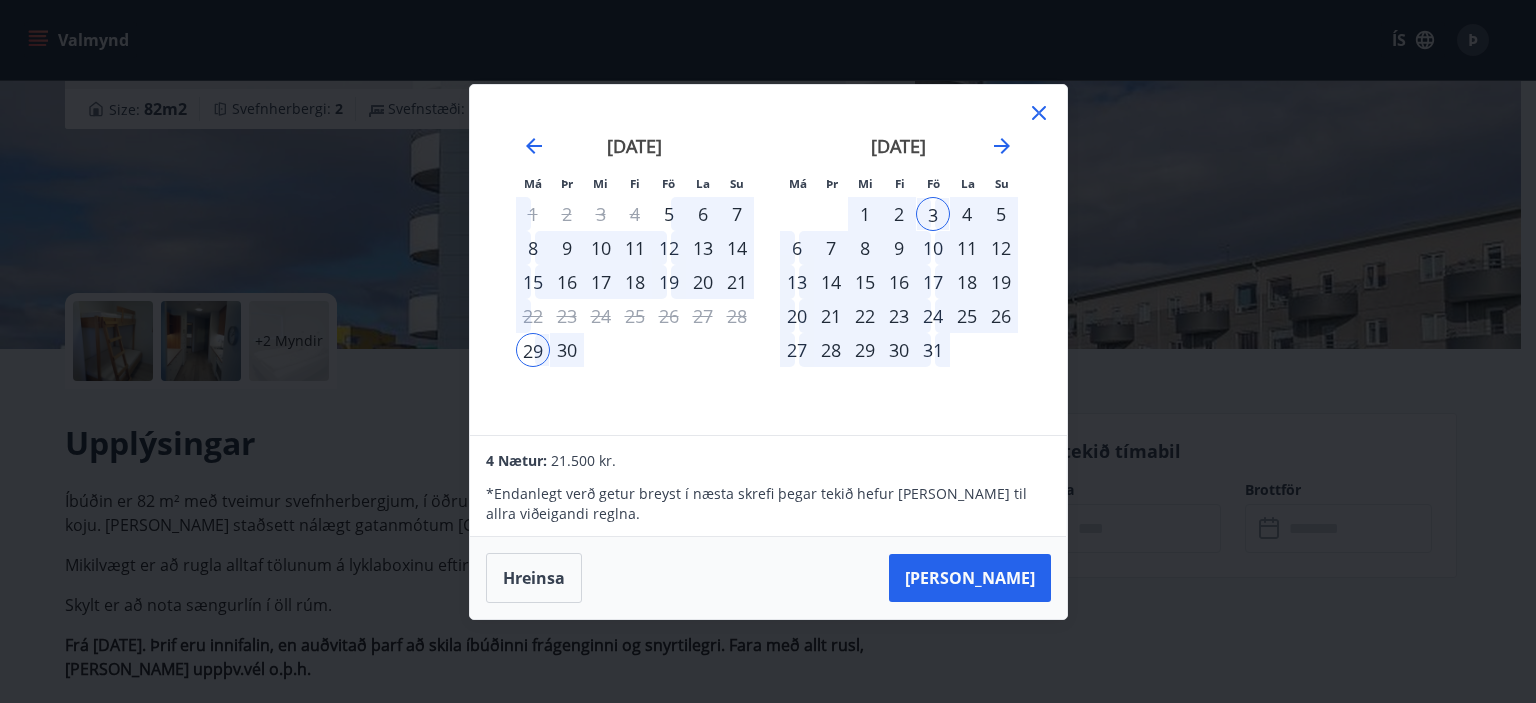 click on "2" at bounding box center (899, 214) 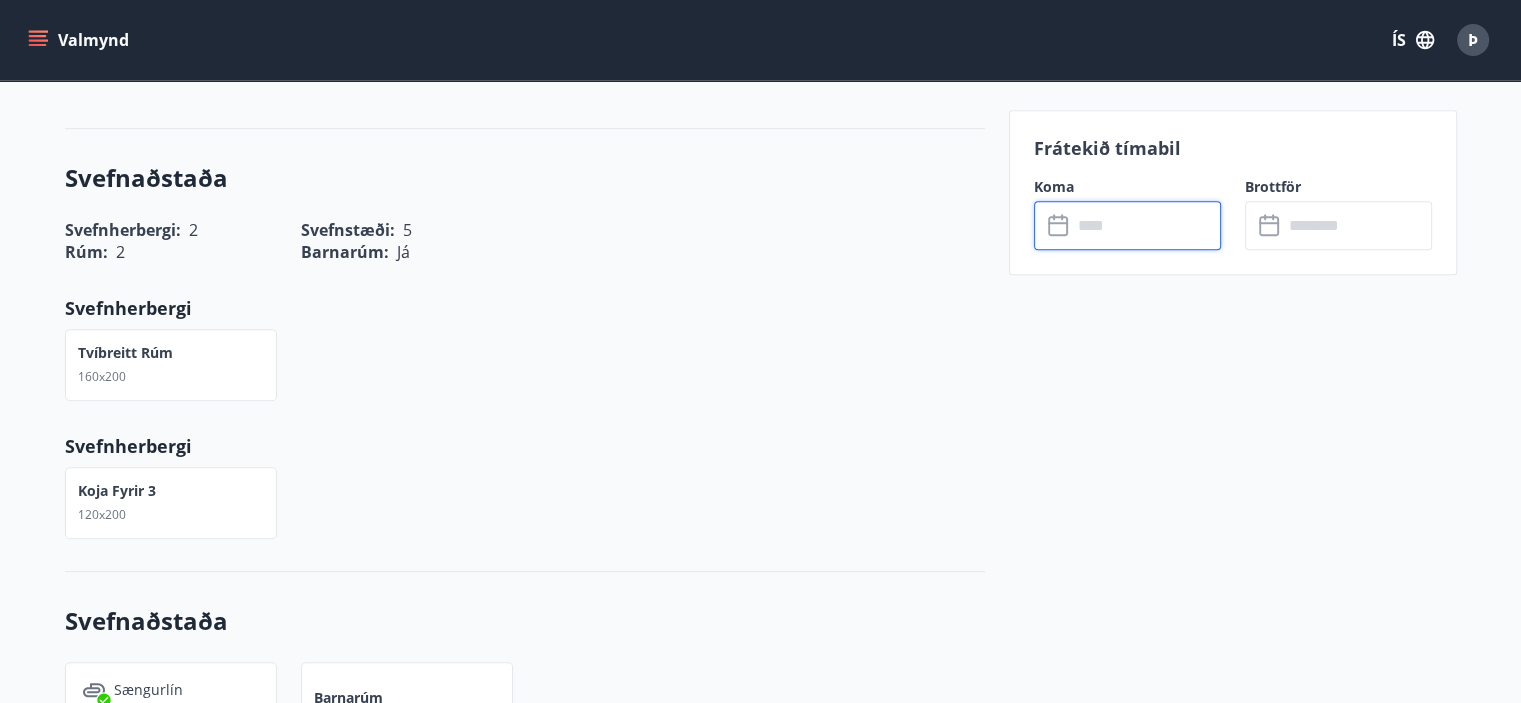 scroll, scrollTop: 852, scrollLeft: 0, axis: vertical 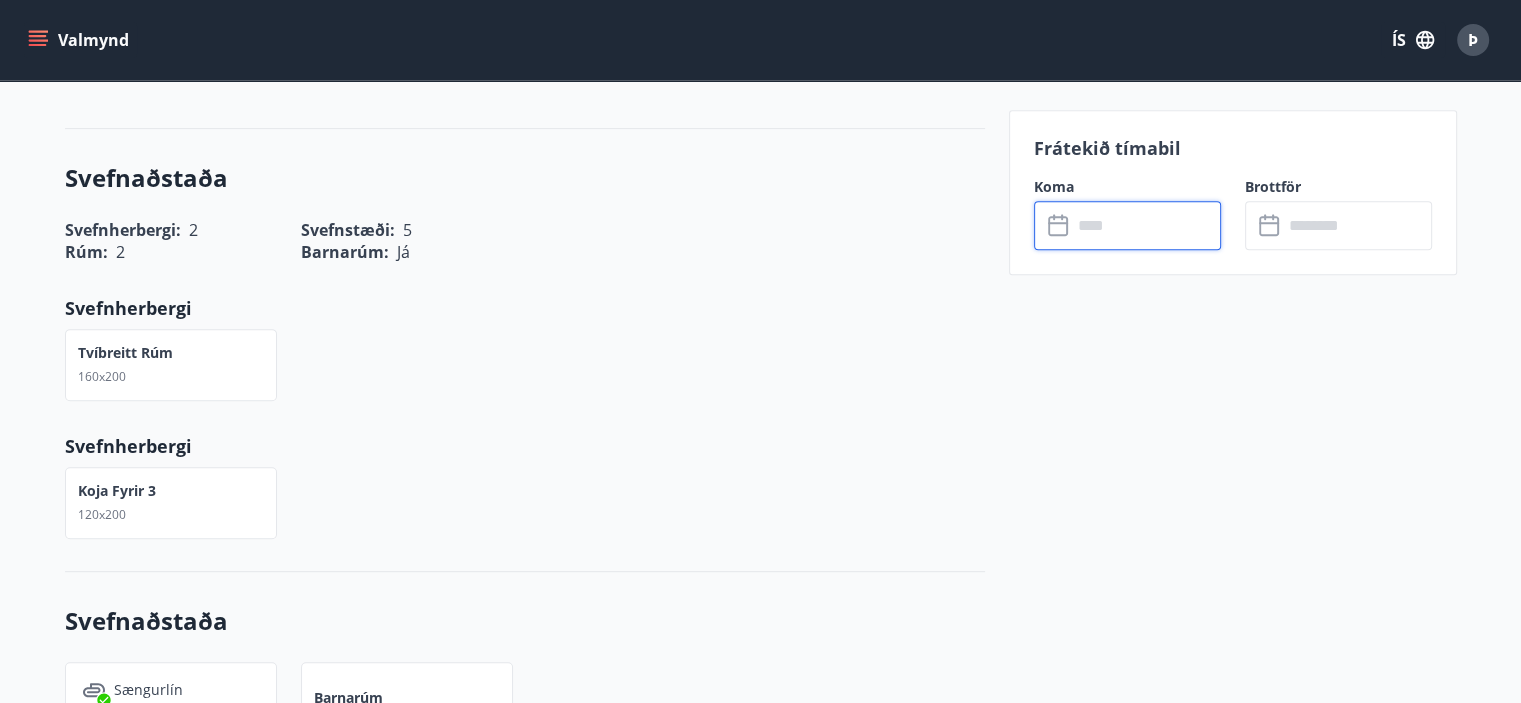 click at bounding box center (1146, 225) 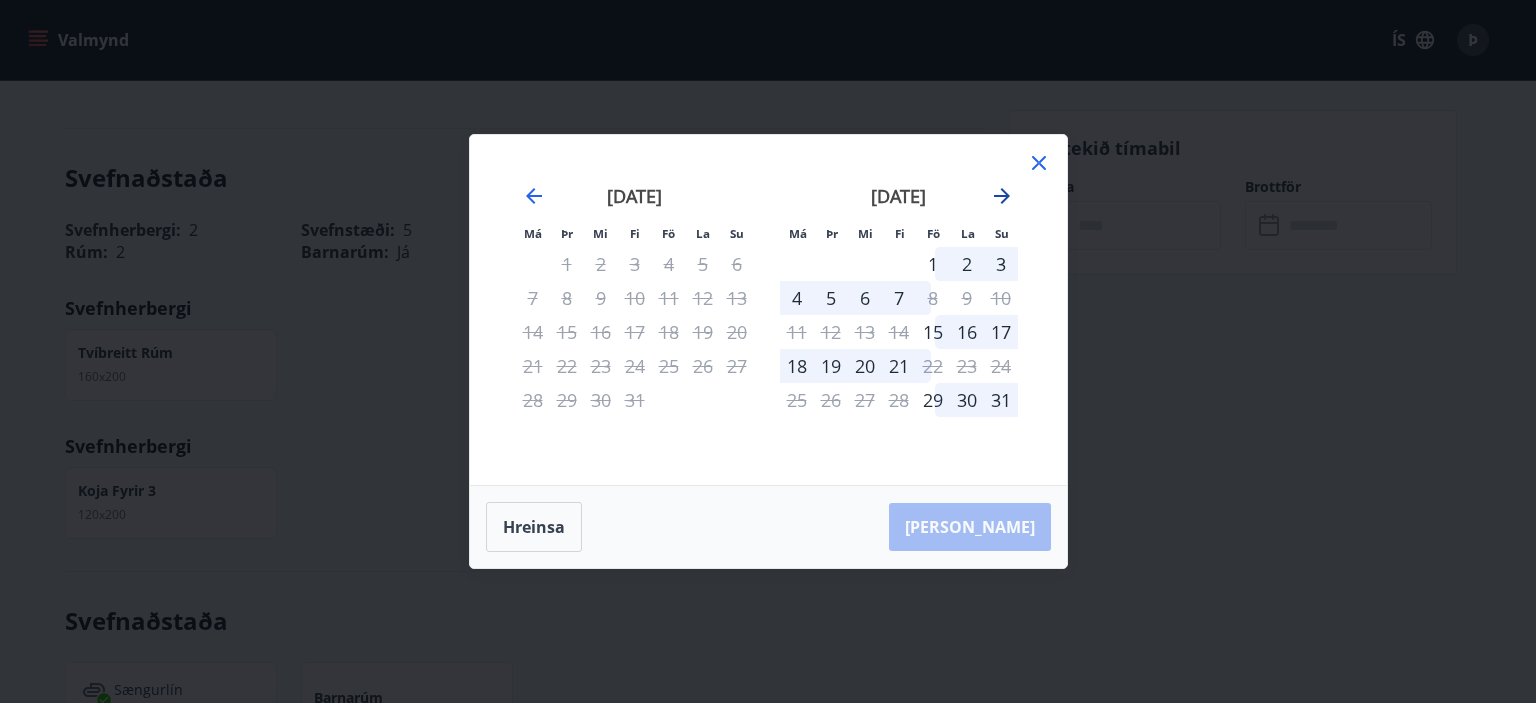 click 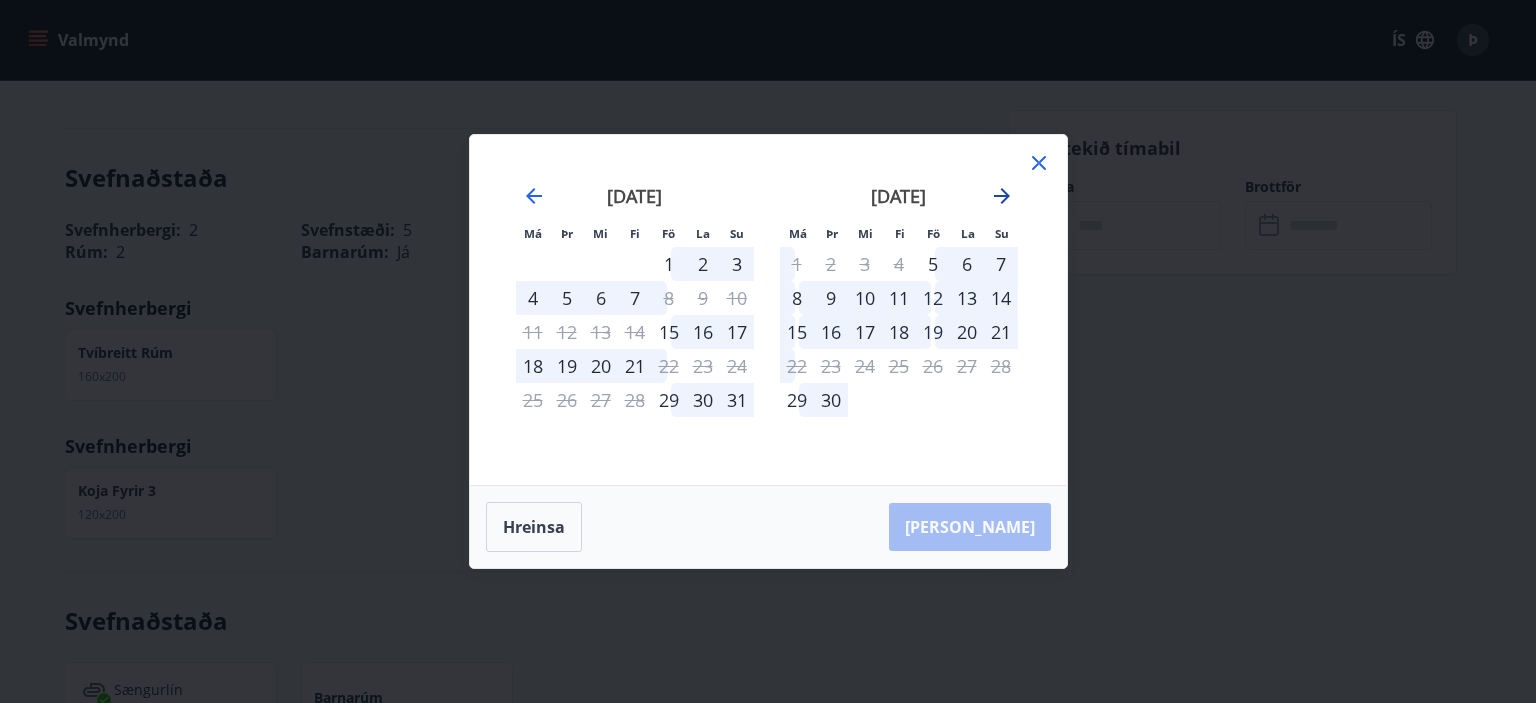 click 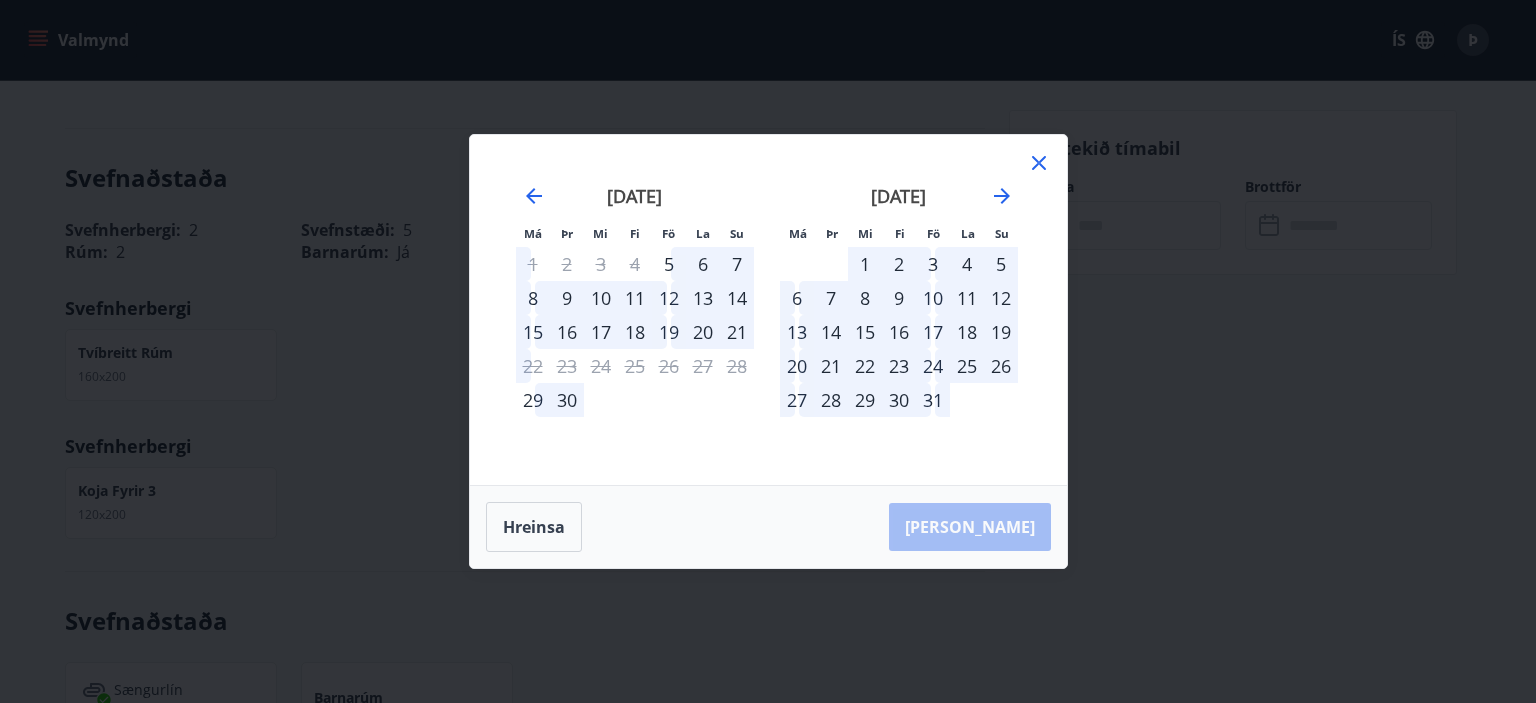 click on "2" at bounding box center (899, 264) 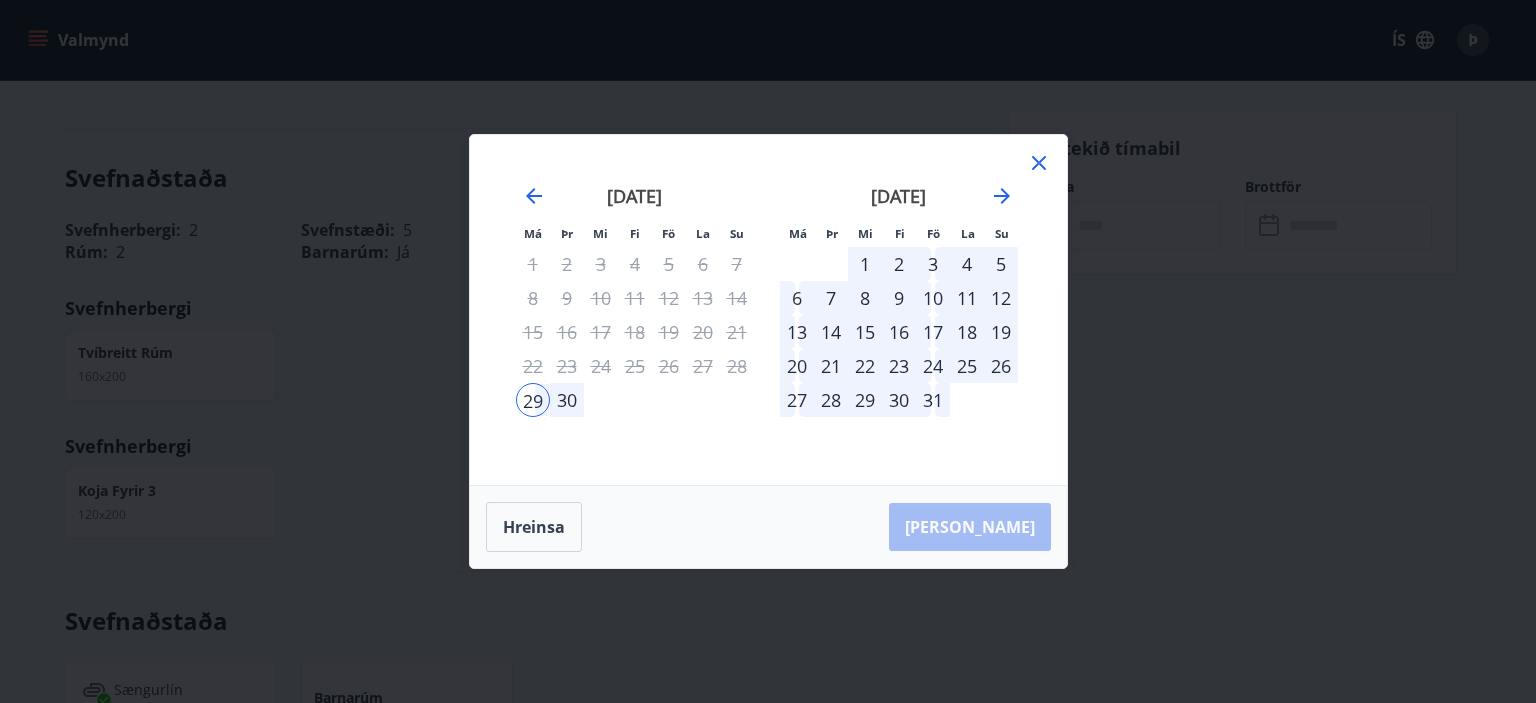 click on "3" at bounding box center (933, 264) 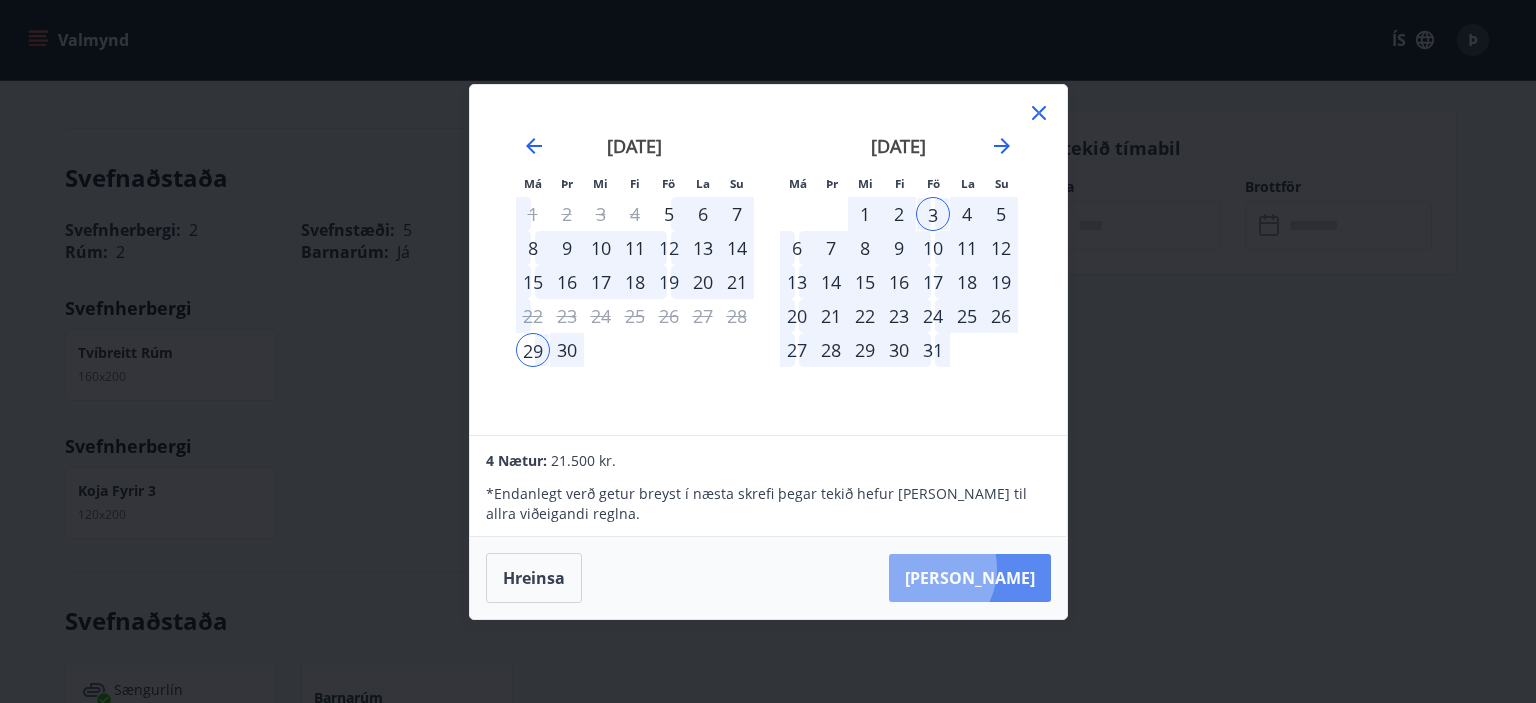 click on "[PERSON_NAME]" at bounding box center [970, 578] 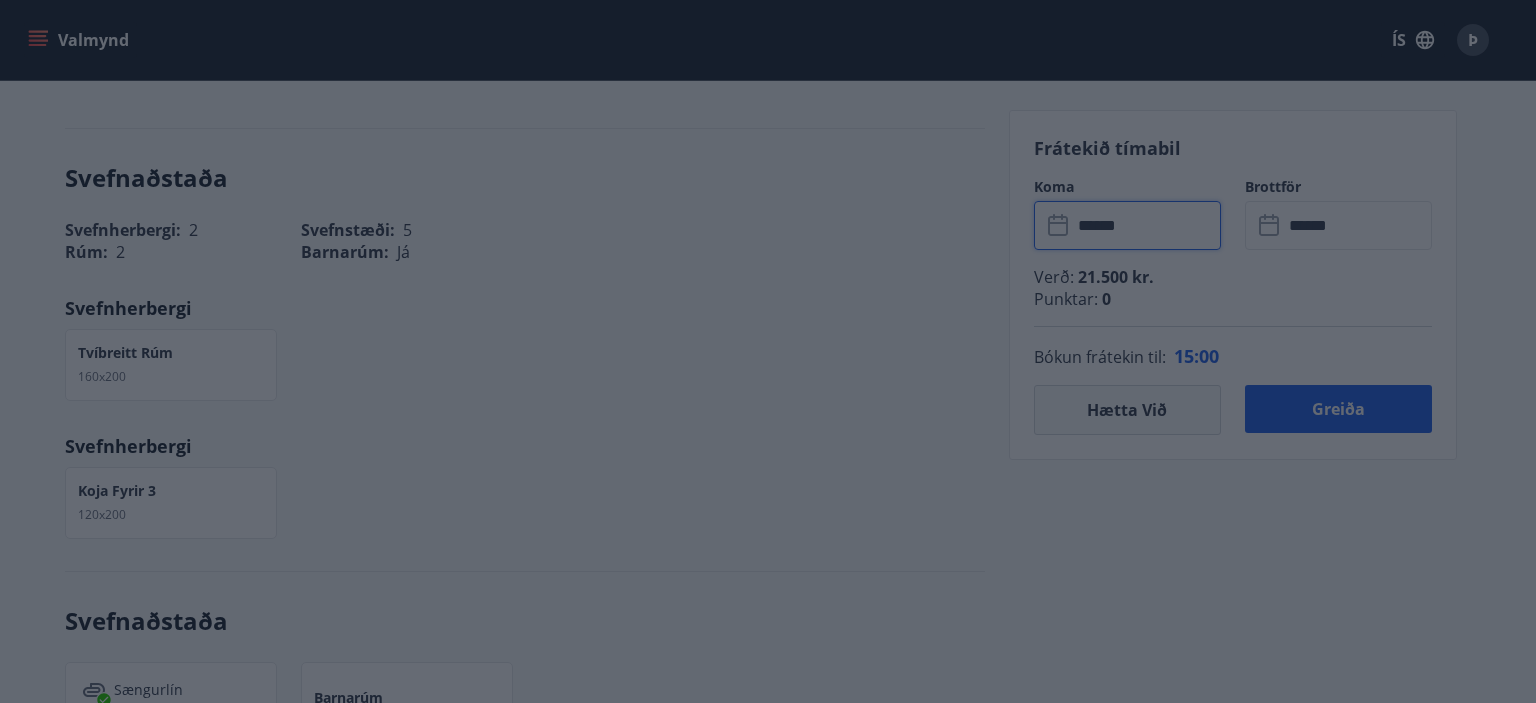 type on "******" 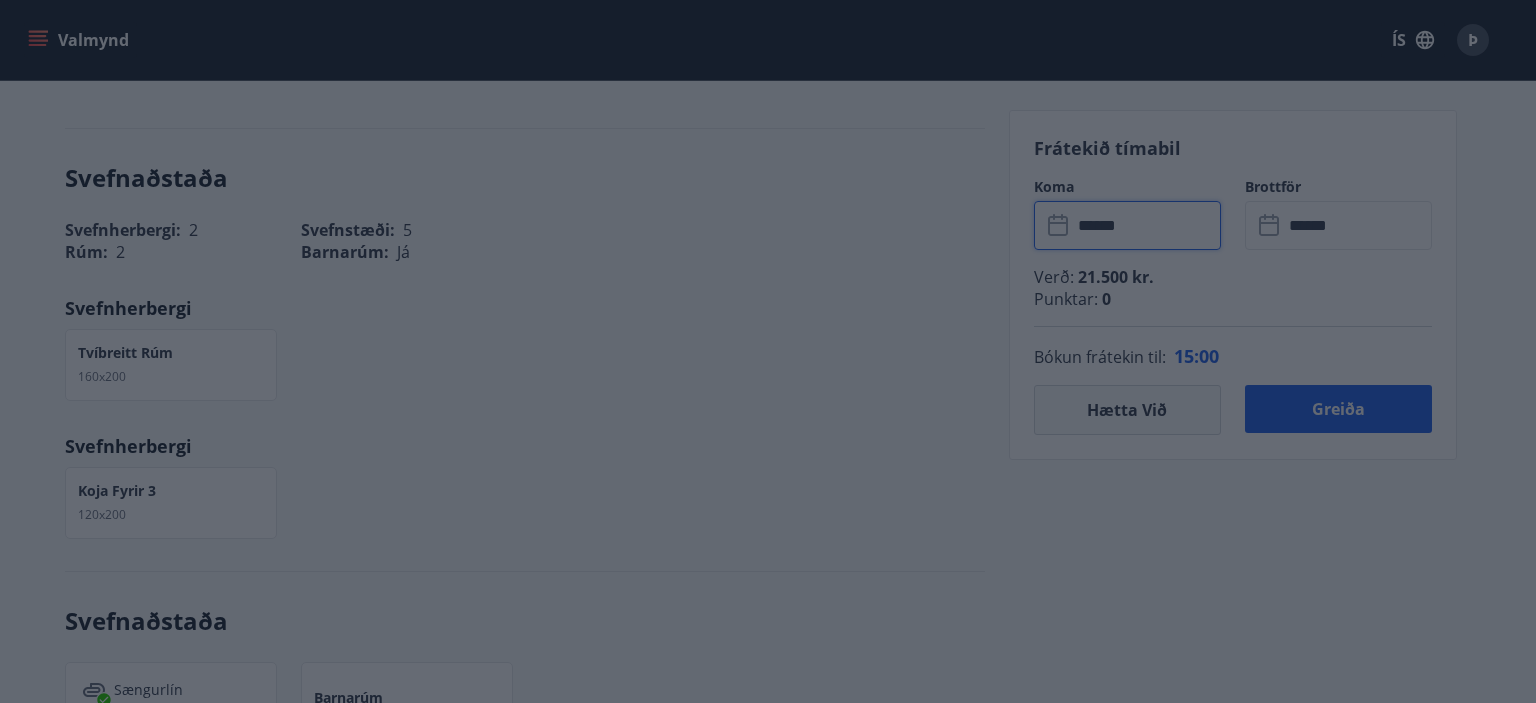 type on "******" 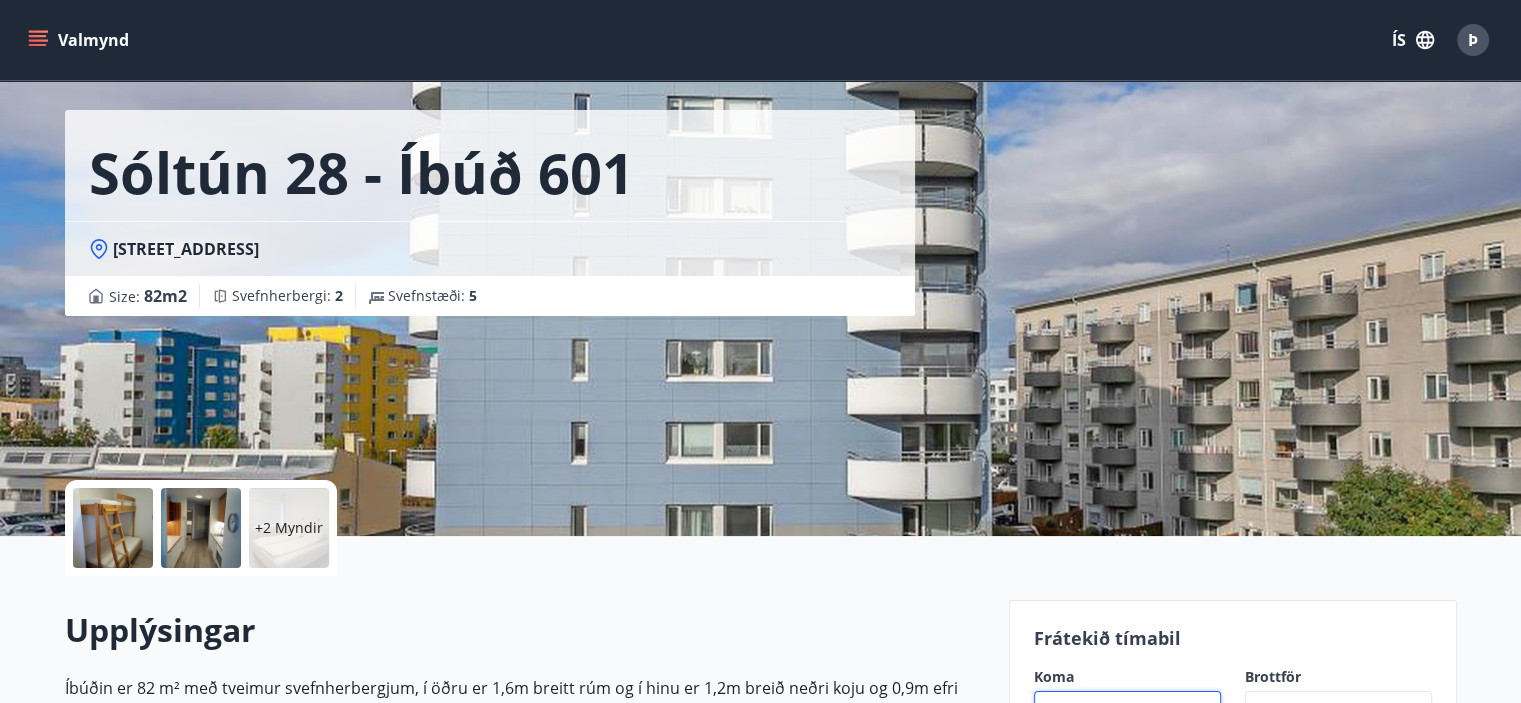 scroll, scrollTop: 0, scrollLeft: 0, axis: both 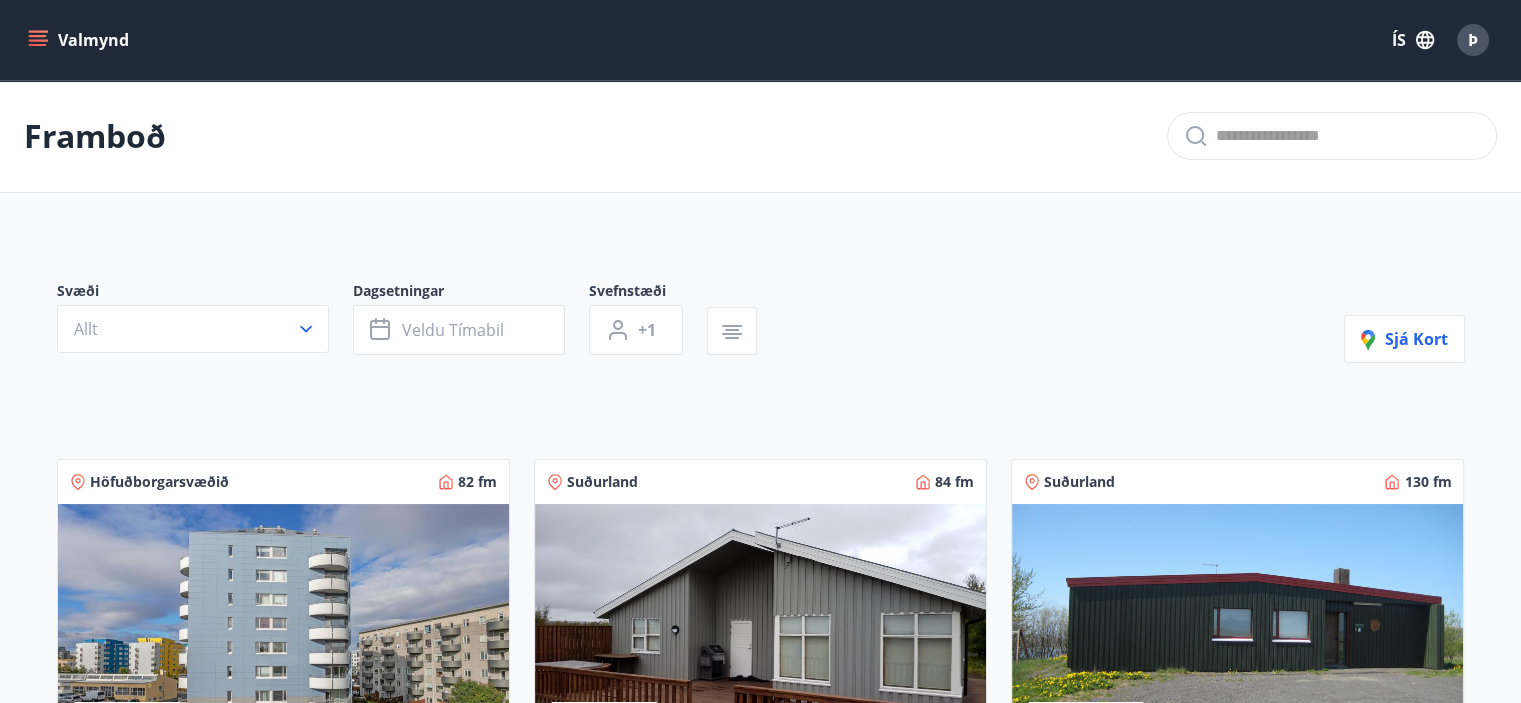 click 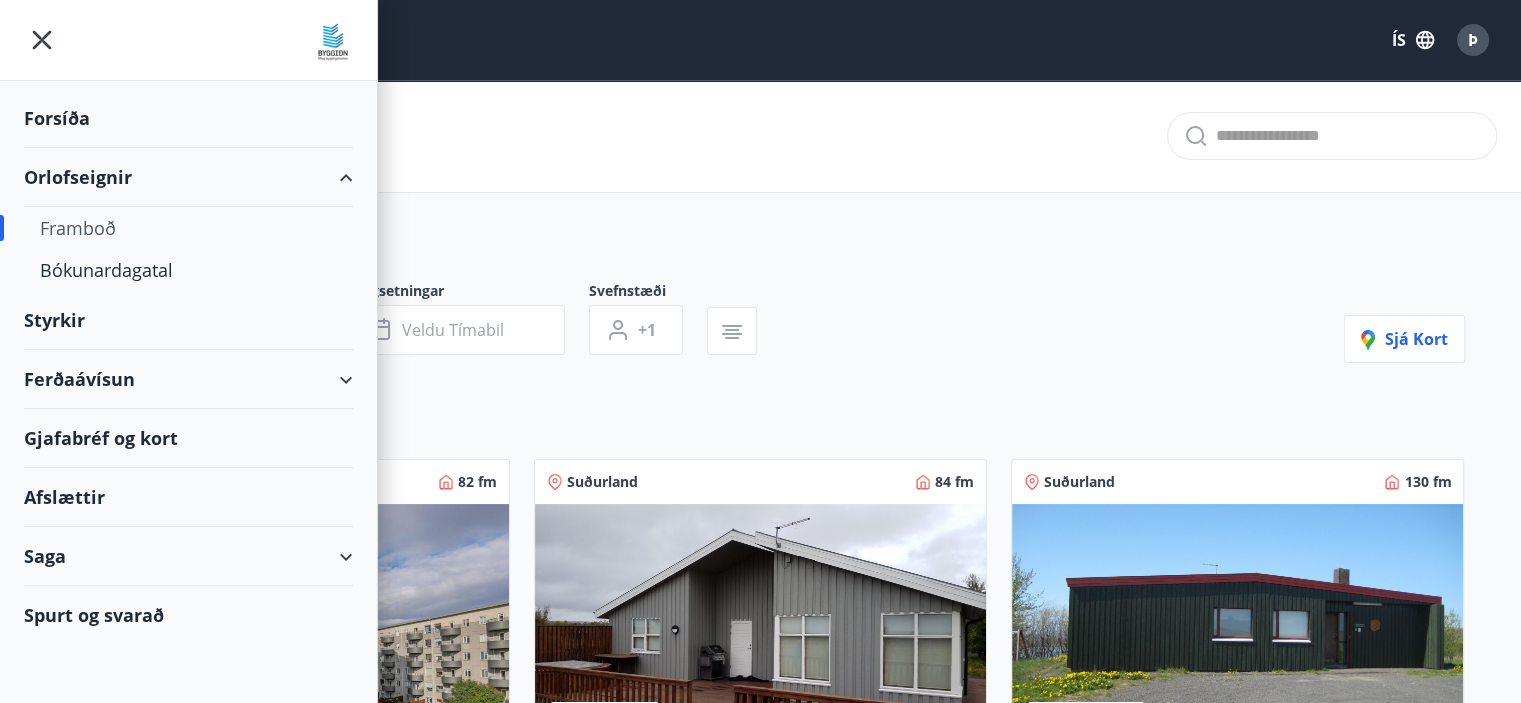 click on "Ferðaávísun" at bounding box center [188, 379] 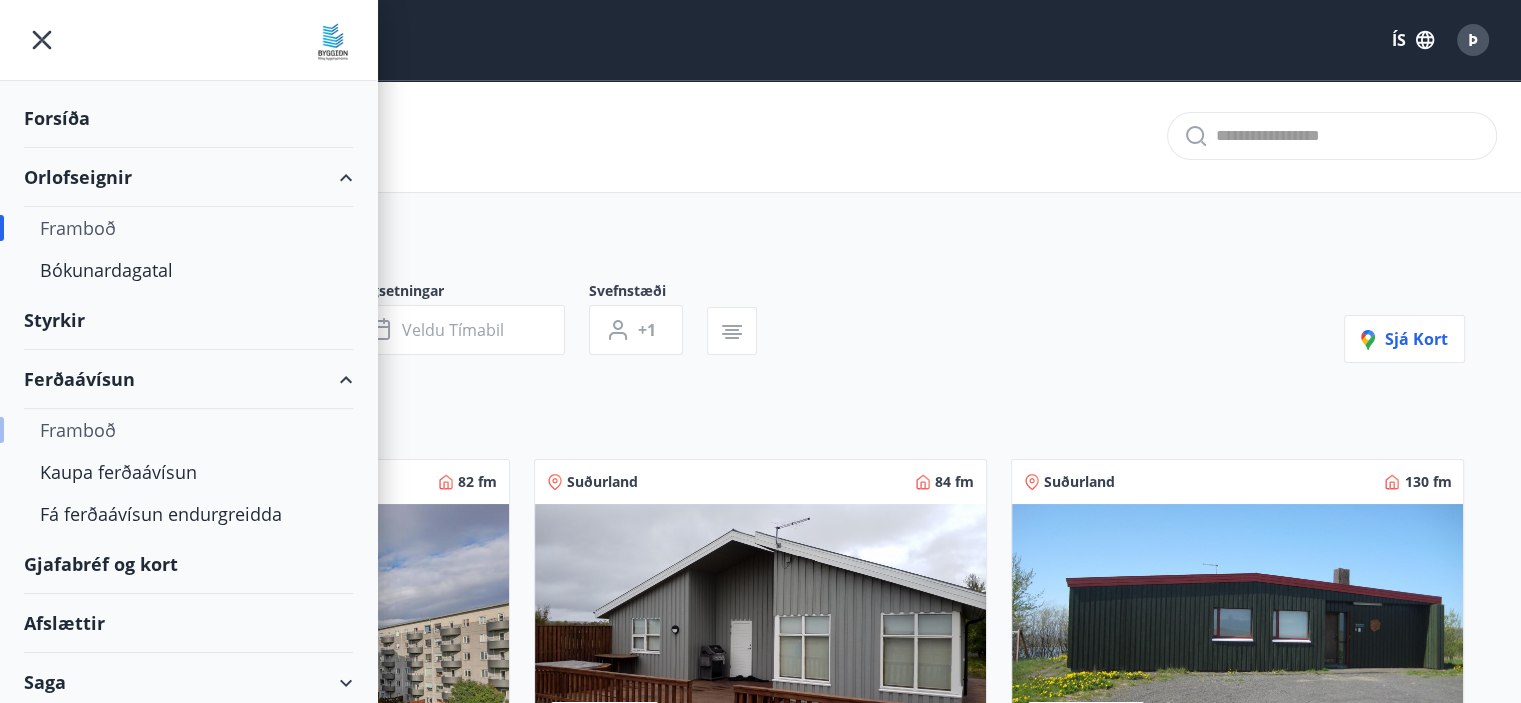 click on "Framboð" at bounding box center (188, 430) 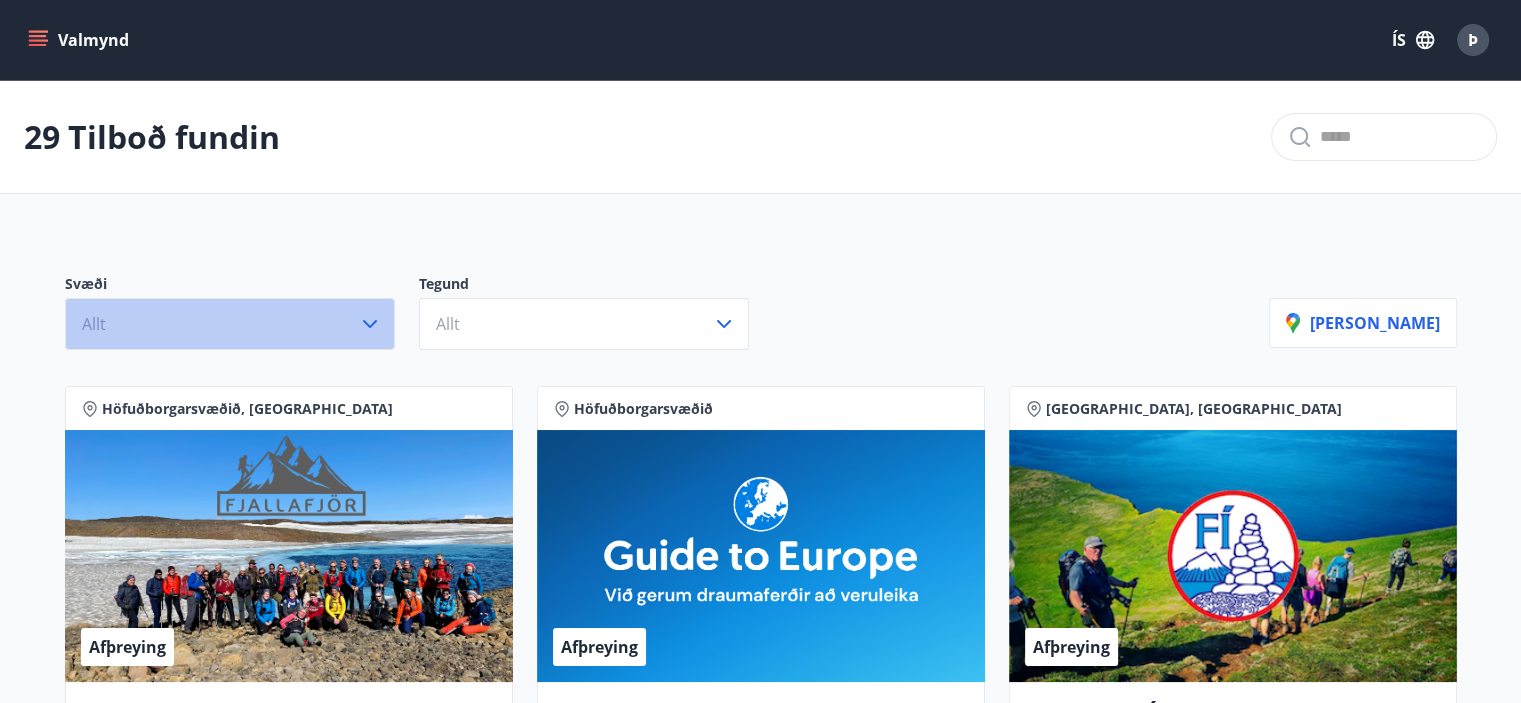 click 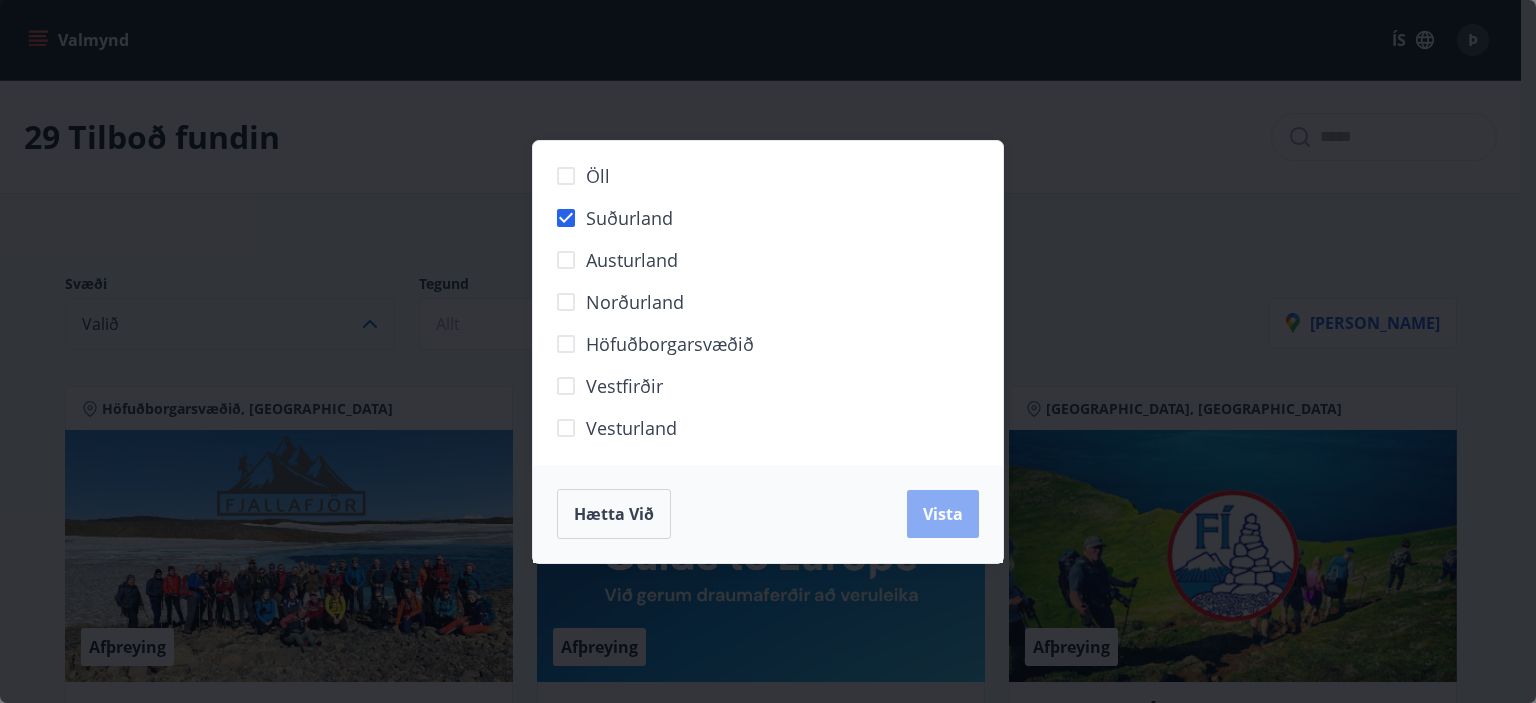 click on "Vista" at bounding box center [943, 514] 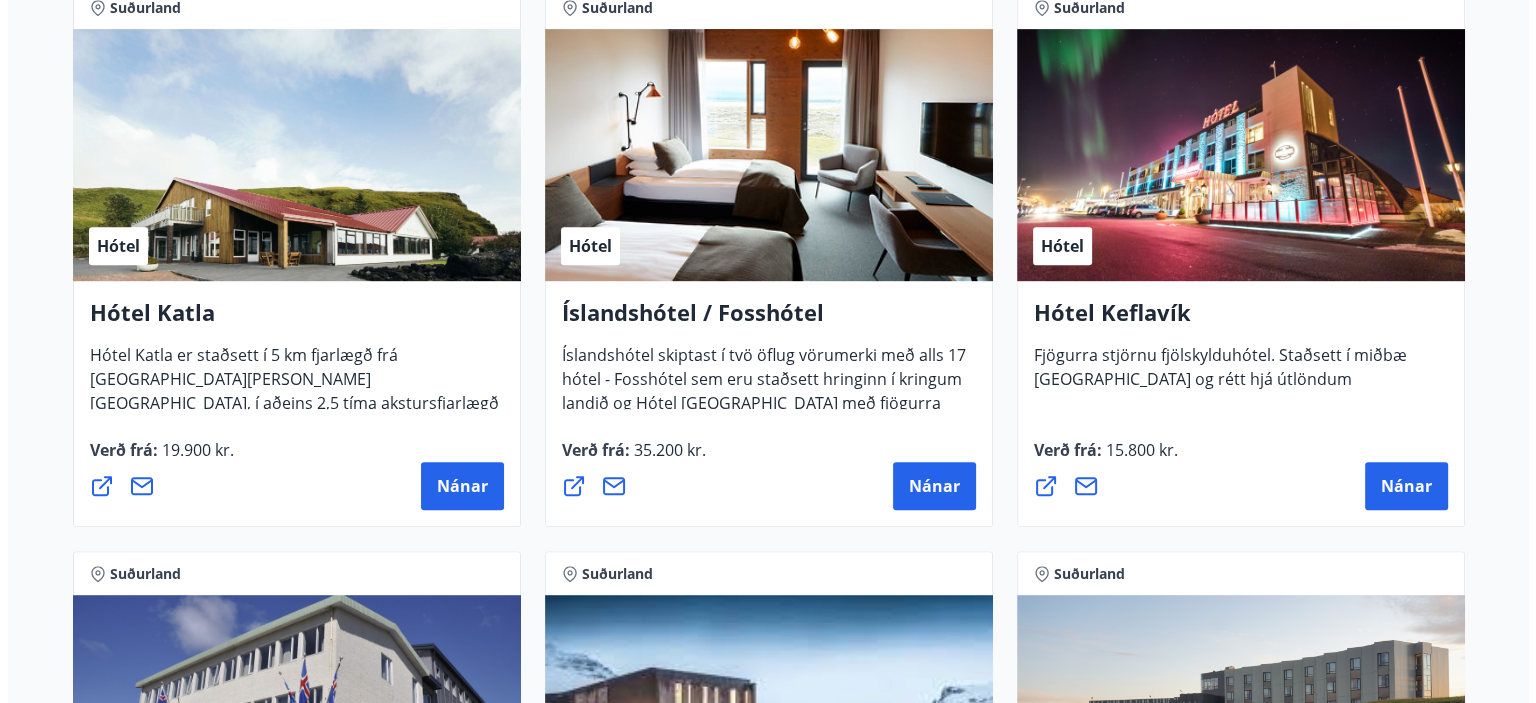 scroll, scrollTop: 1028, scrollLeft: 0, axis: vertical 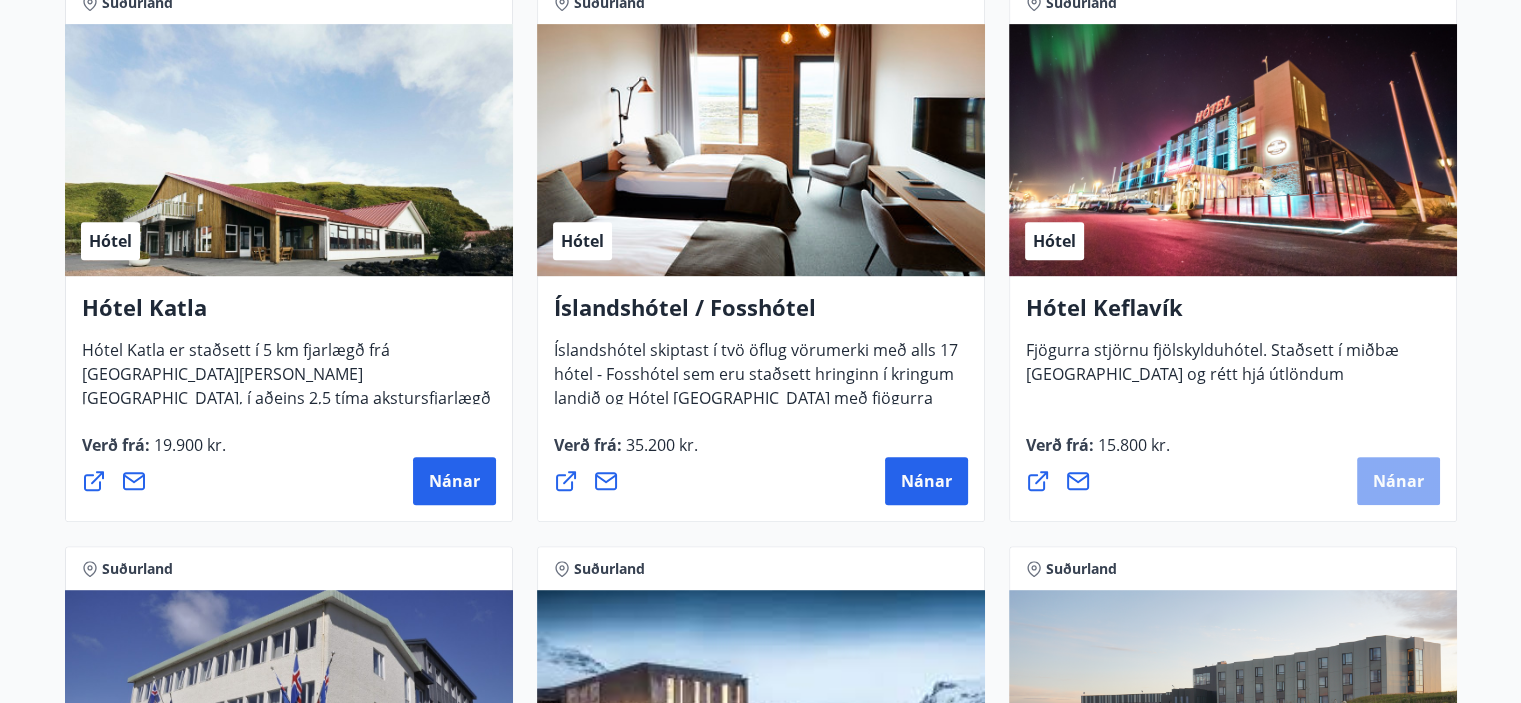 click on "Nánar" at bounding box center [1398, 481] 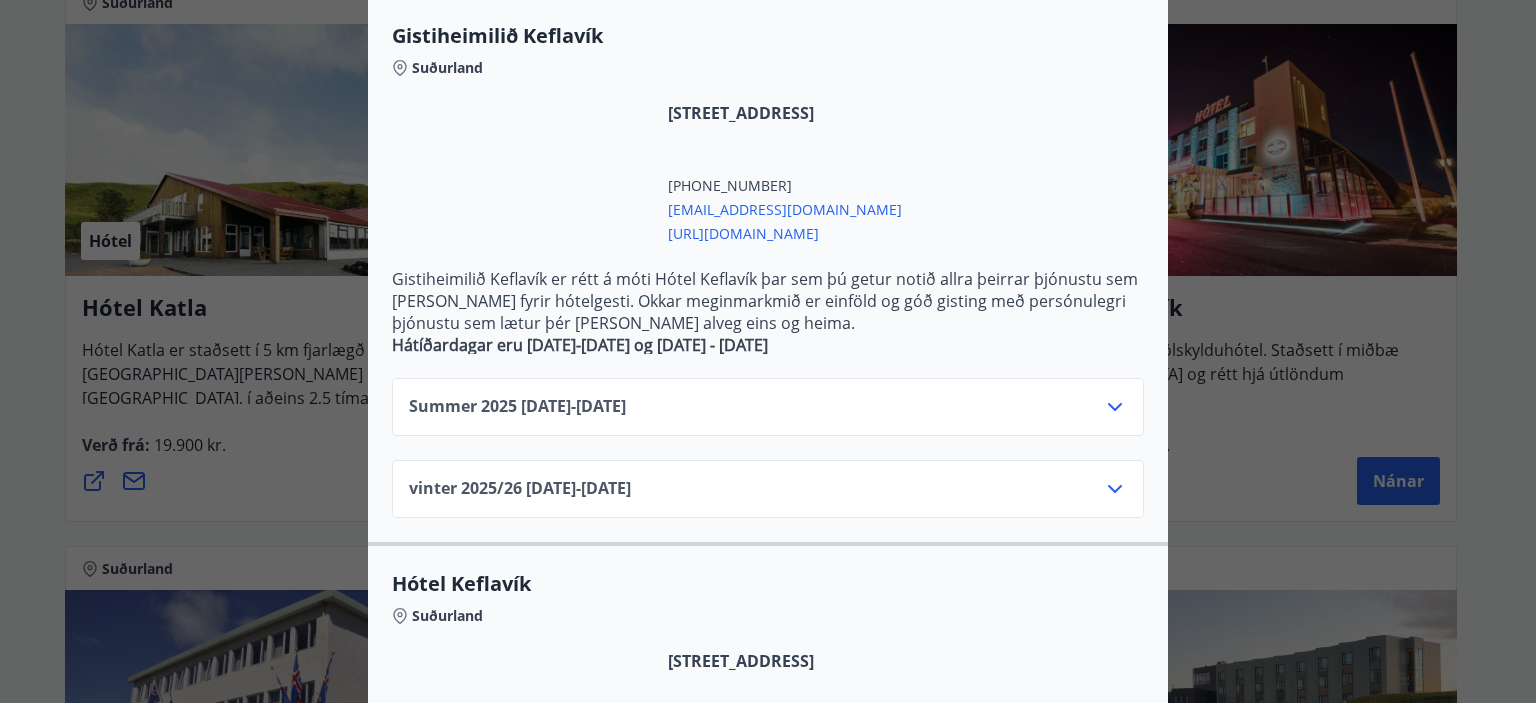 scroll, scrollTop: 428, scrollLeft: 0, axis: vertical 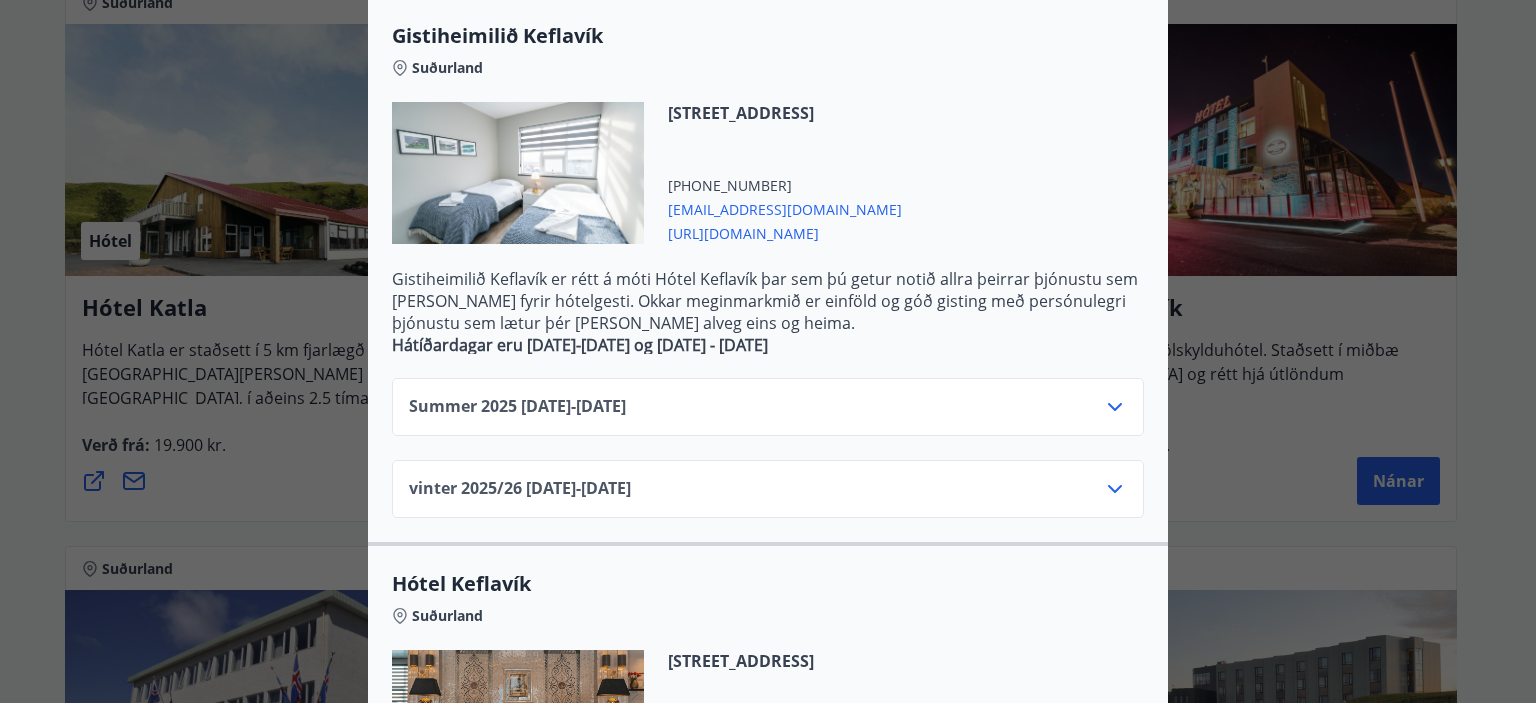 click 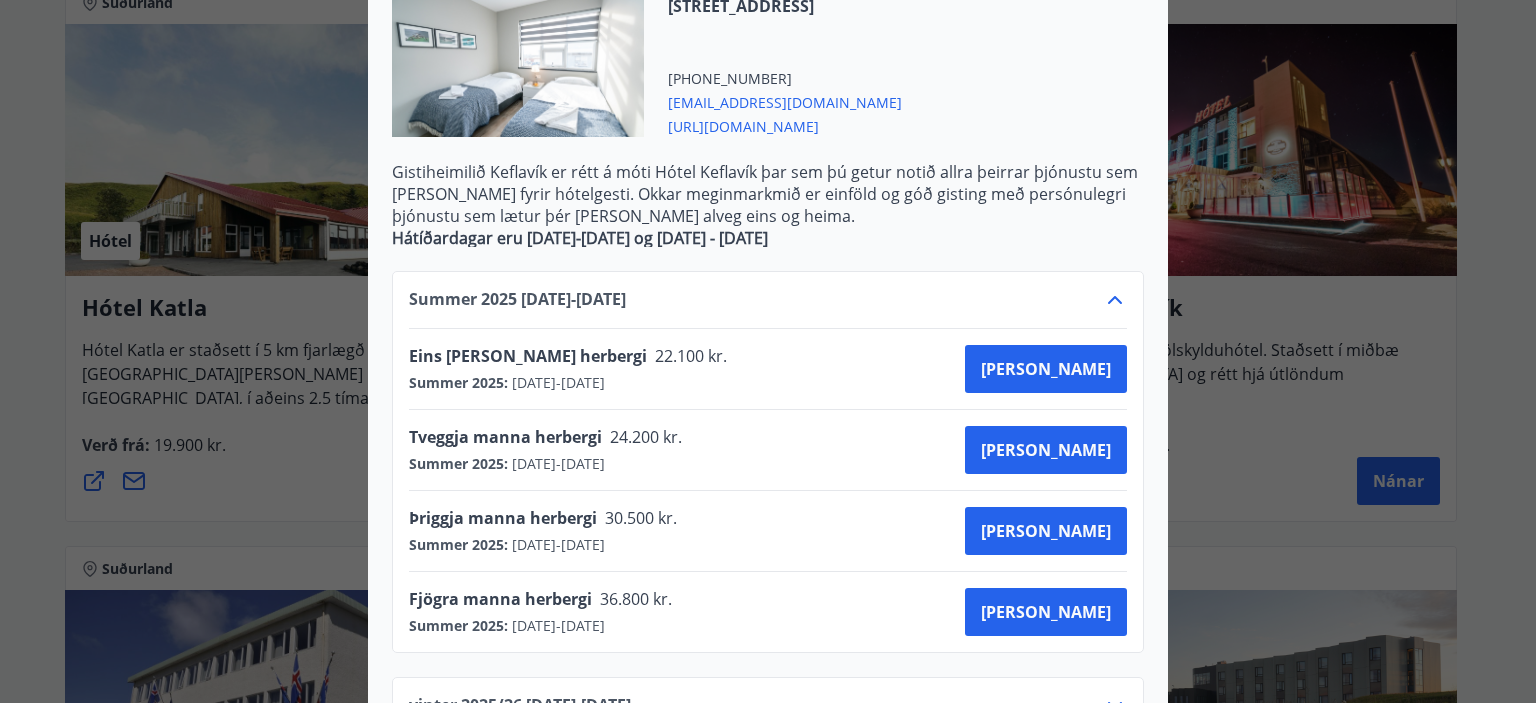 scroll, scrollTop: 536, scrollLeft: 0, axis: vertical 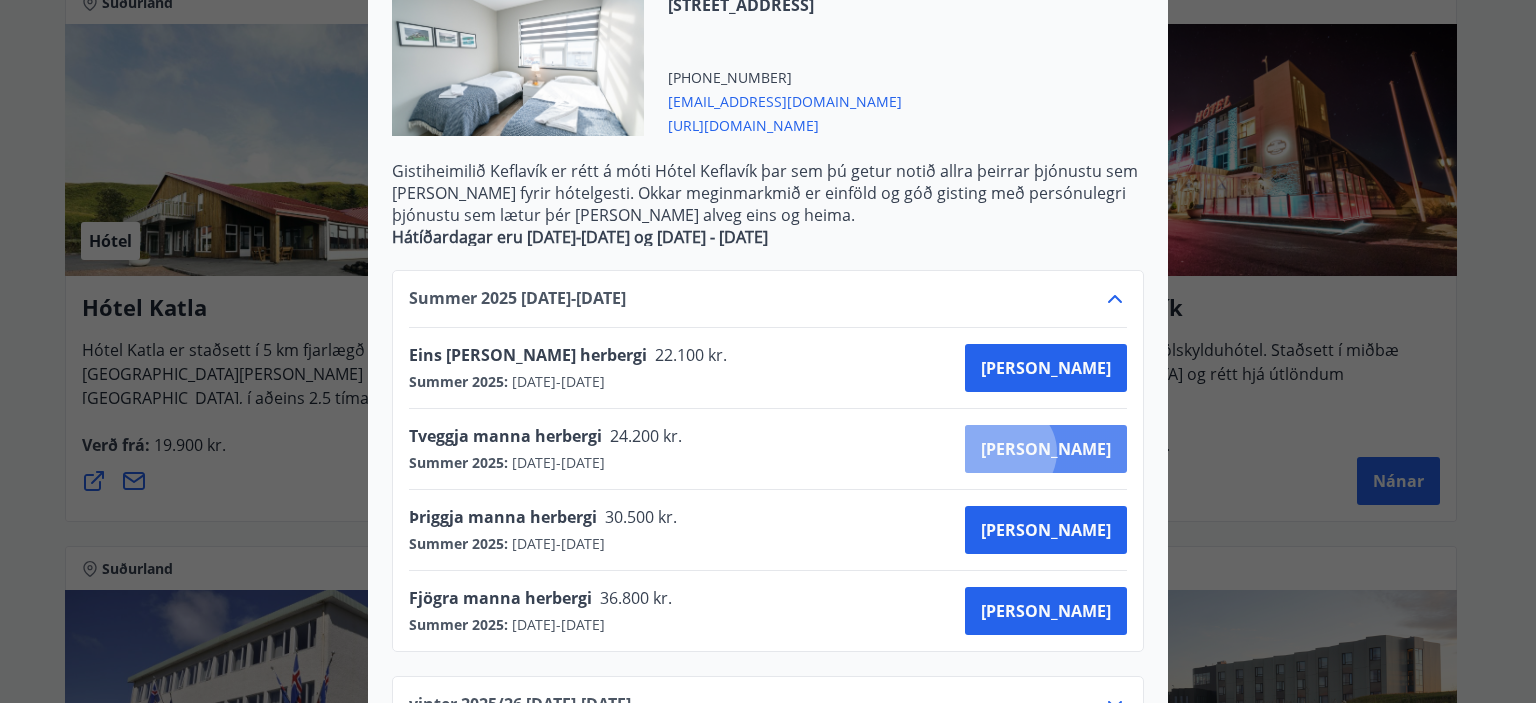 click on "[PERSON_NAME]" at bounding box center (1046, 449) 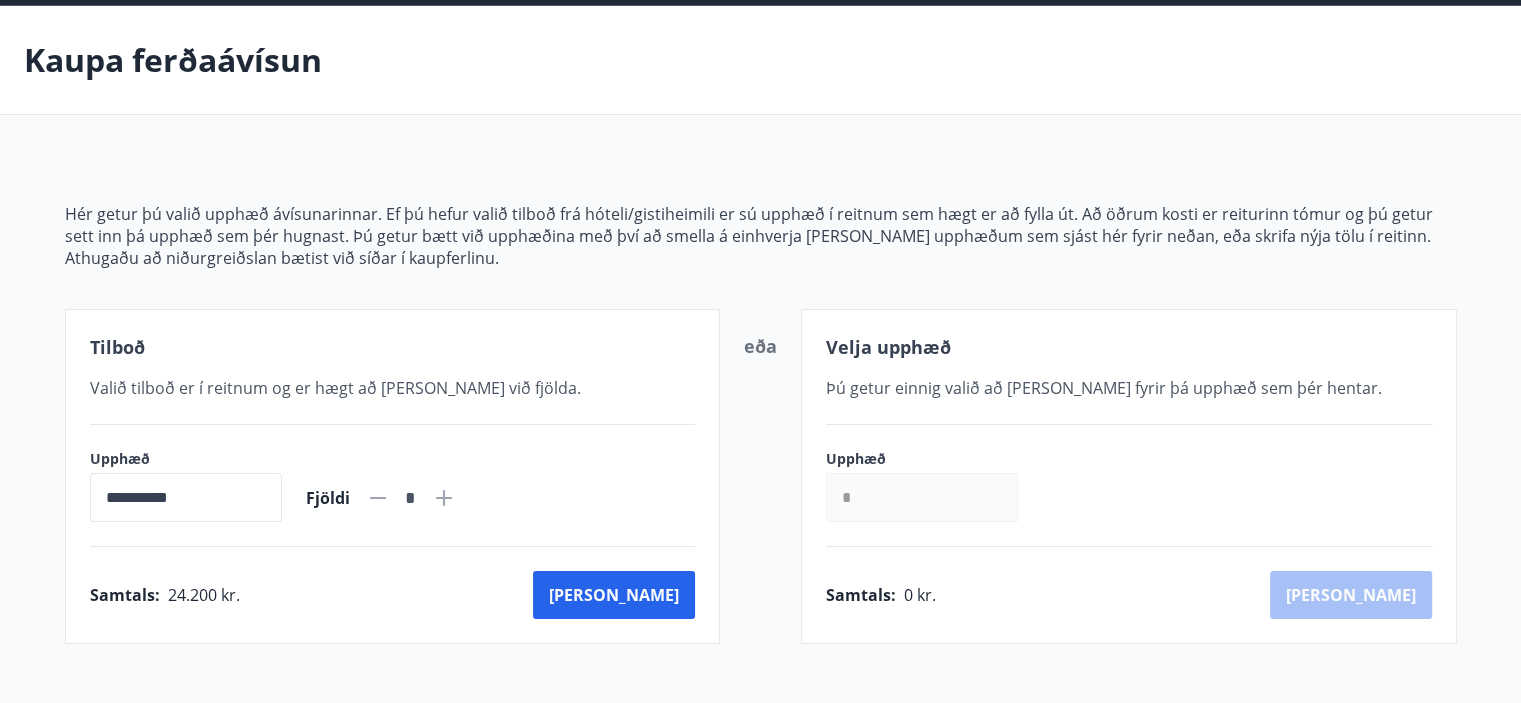 scroll, scrollTop: 0, scrollLeft: 0, axis: both 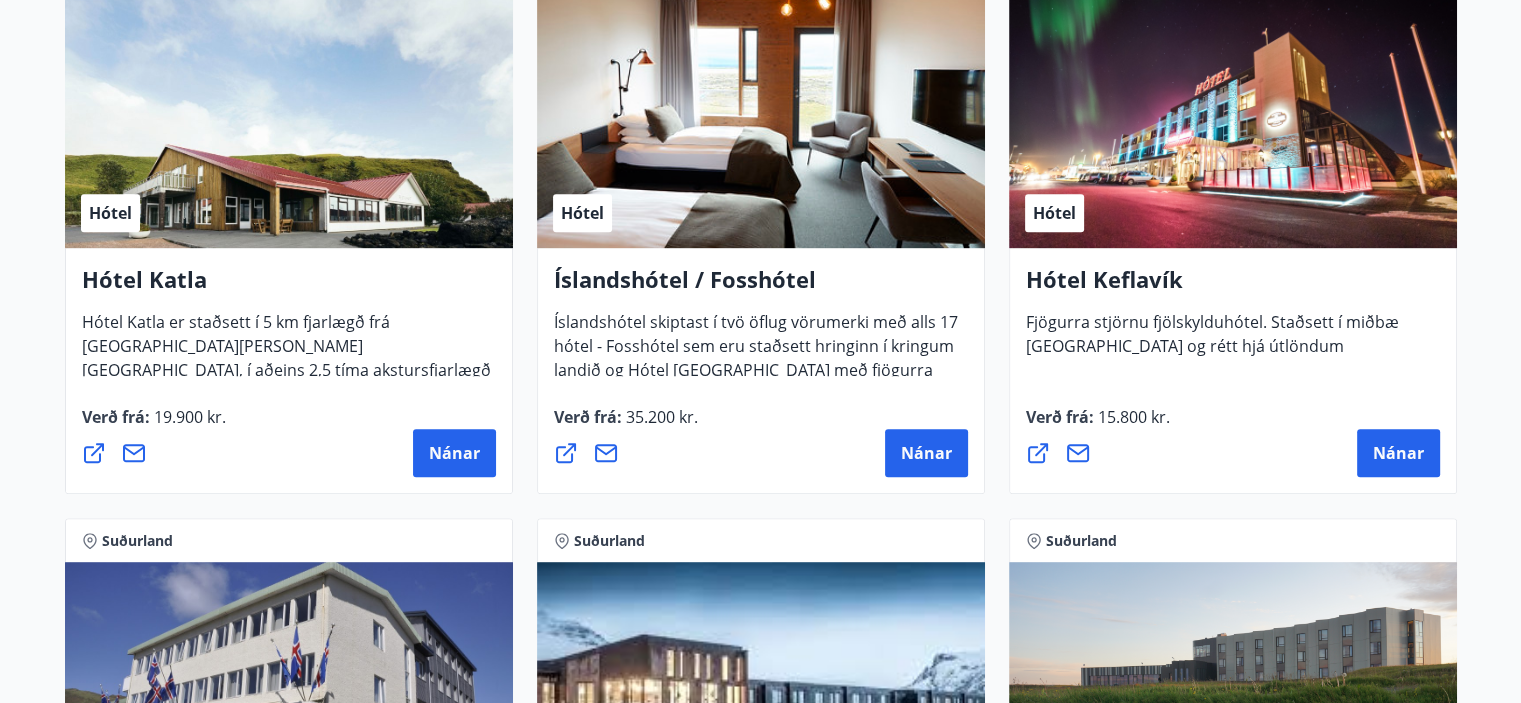 click on "Hótel" at bounding box center [1233, 122] 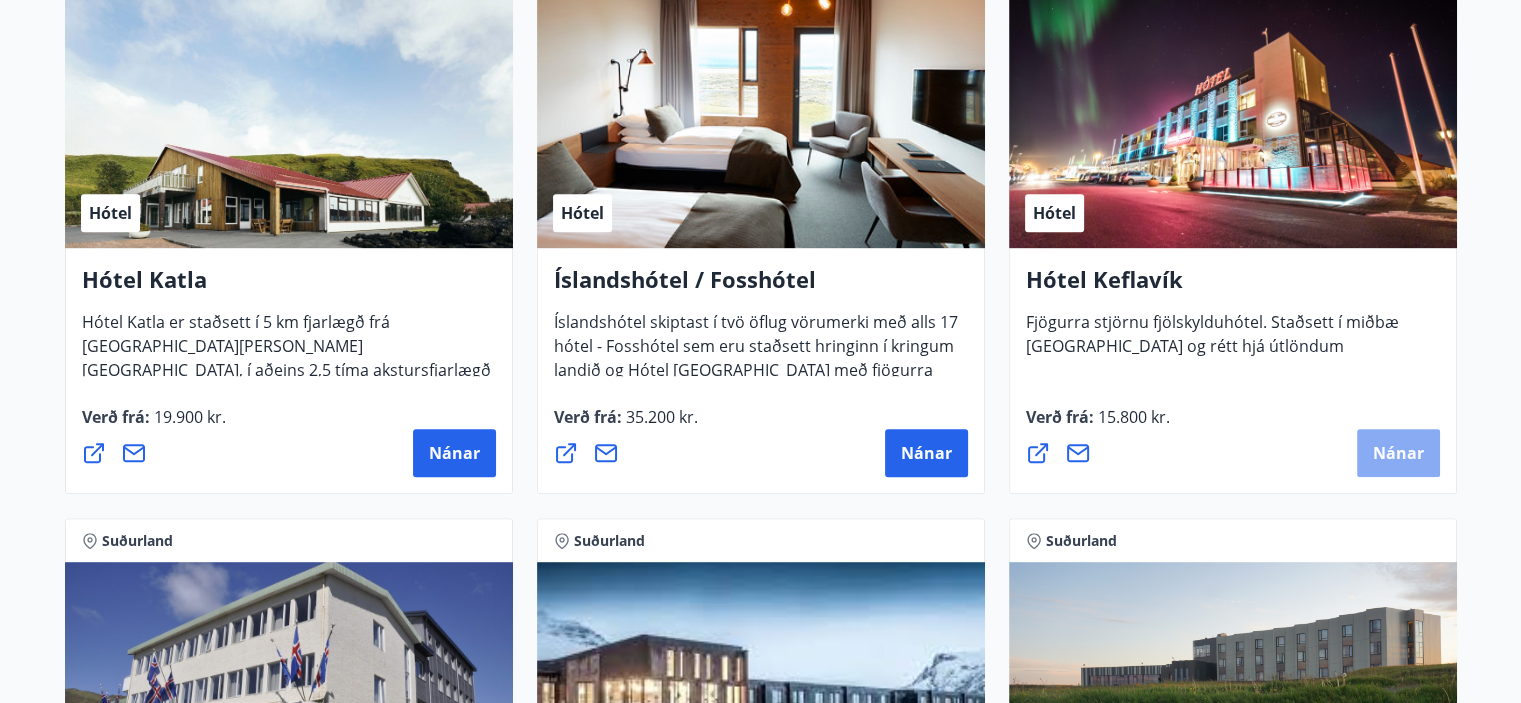 click on "Nánar" at bounding box center [1398, 453] 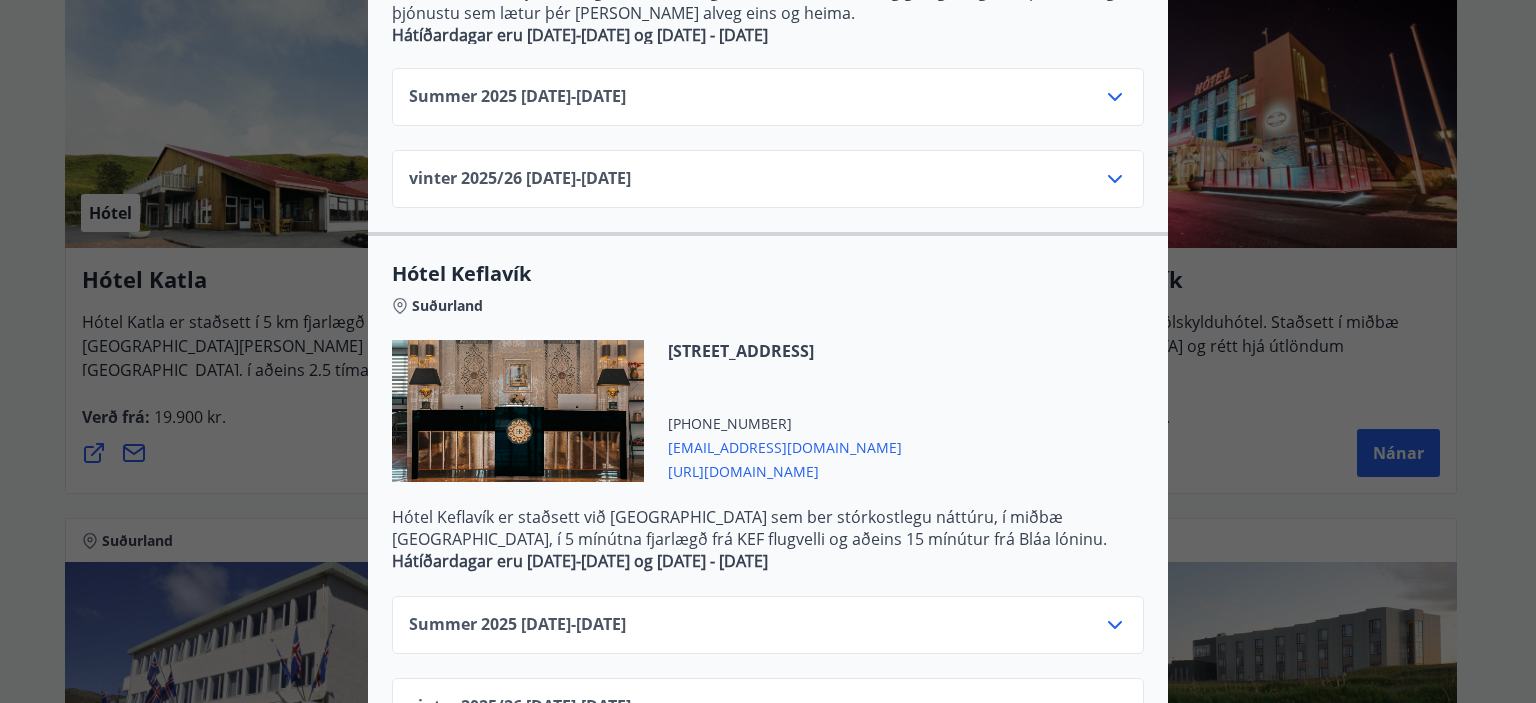 scroll, scrollTop: 808, scrollLeft: 0, axis: vertical 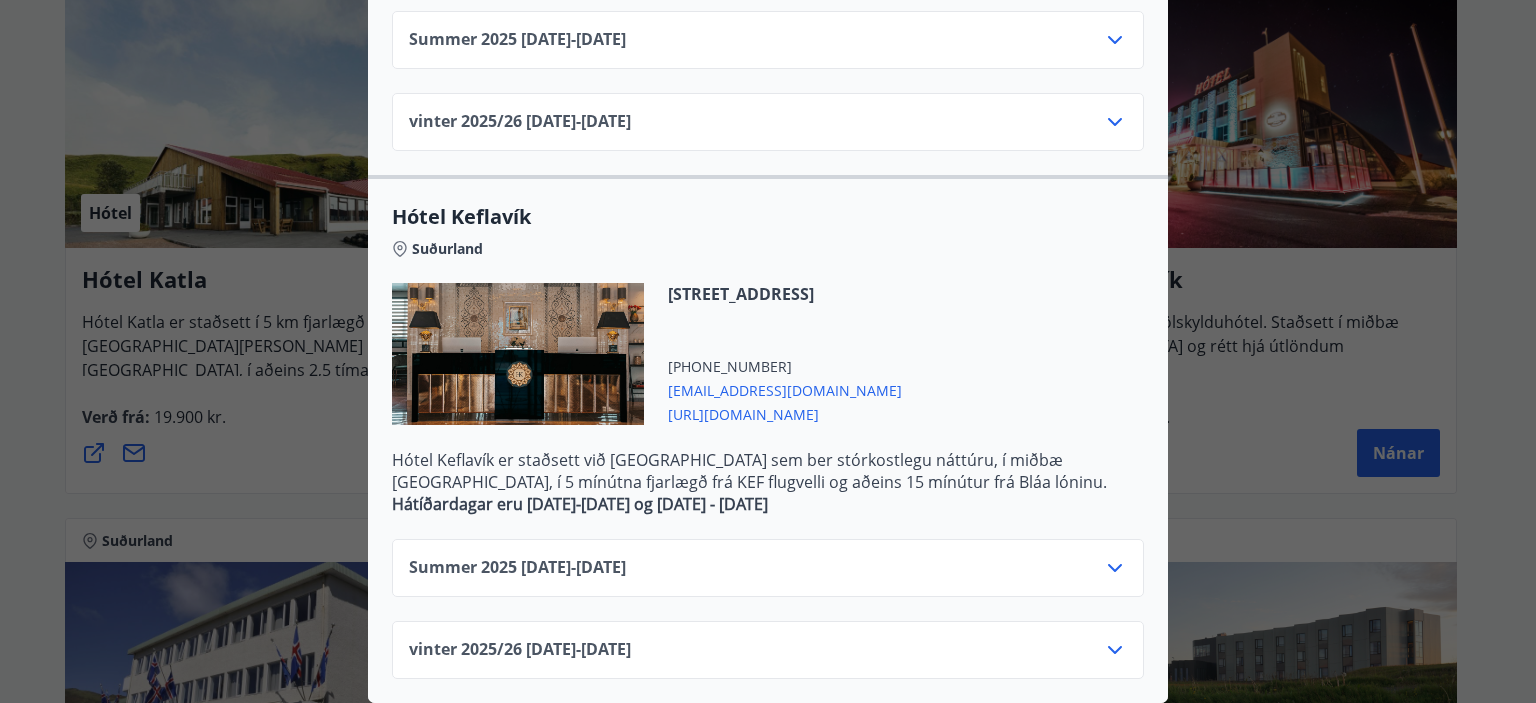 click 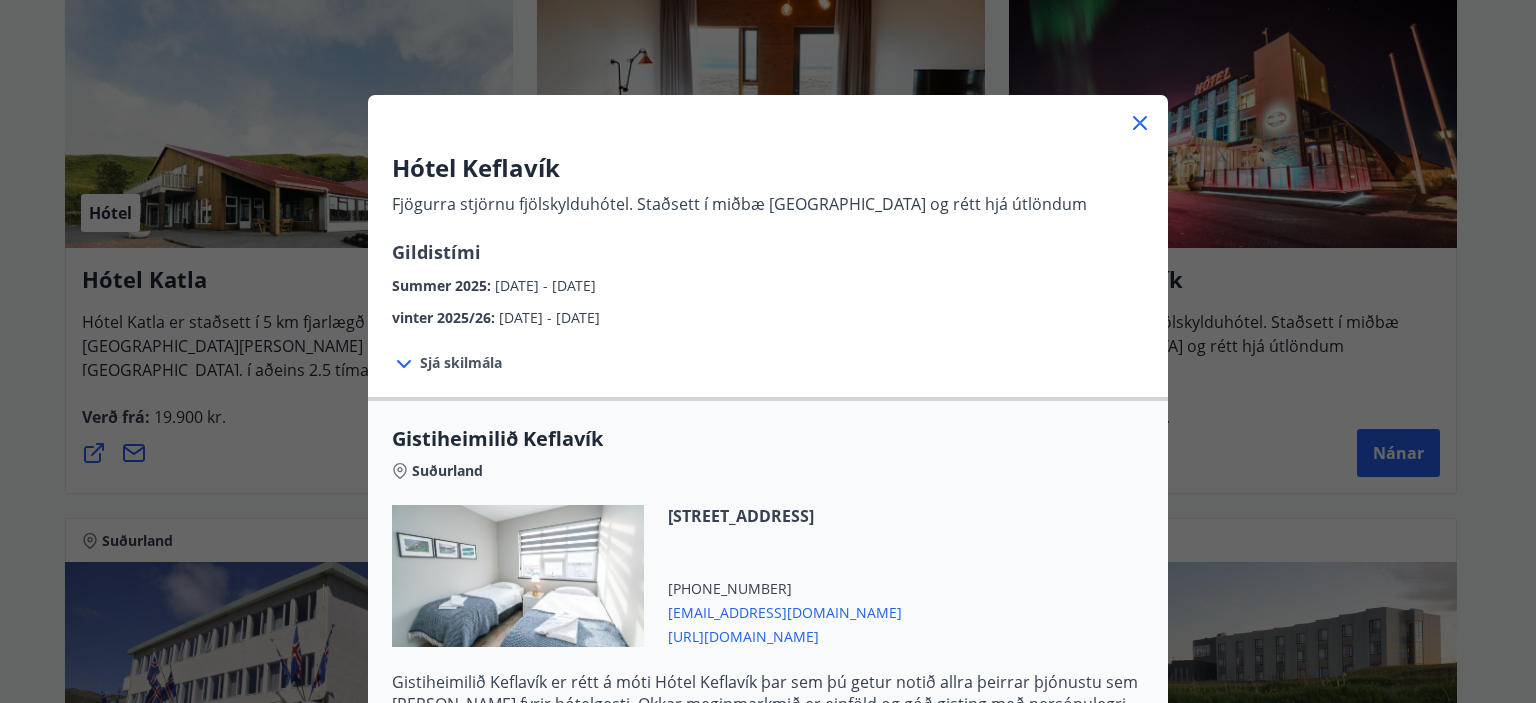 scroll, scrollTop: 0, scrollLeft: 0, axis: both 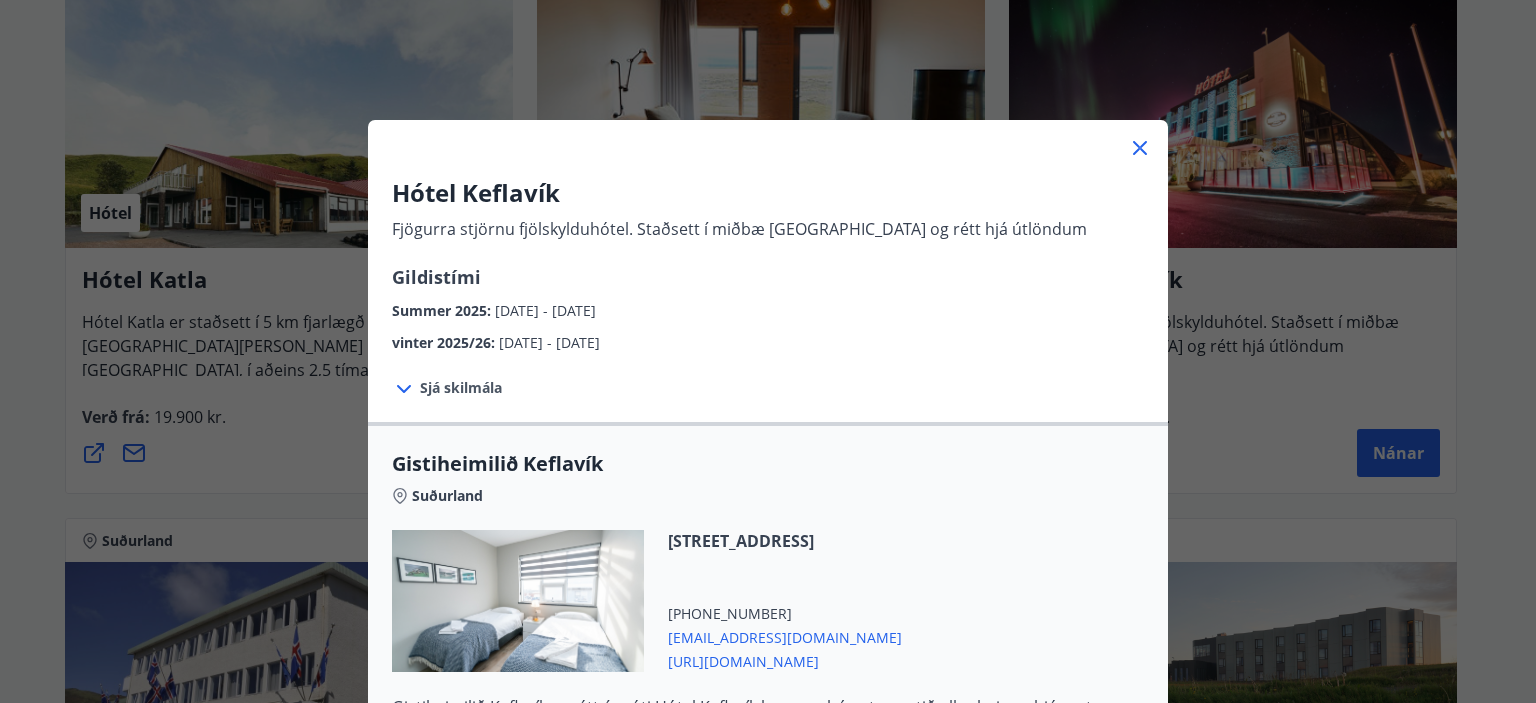 click on "Sjá skilmála" at bounding box center [461, 388] 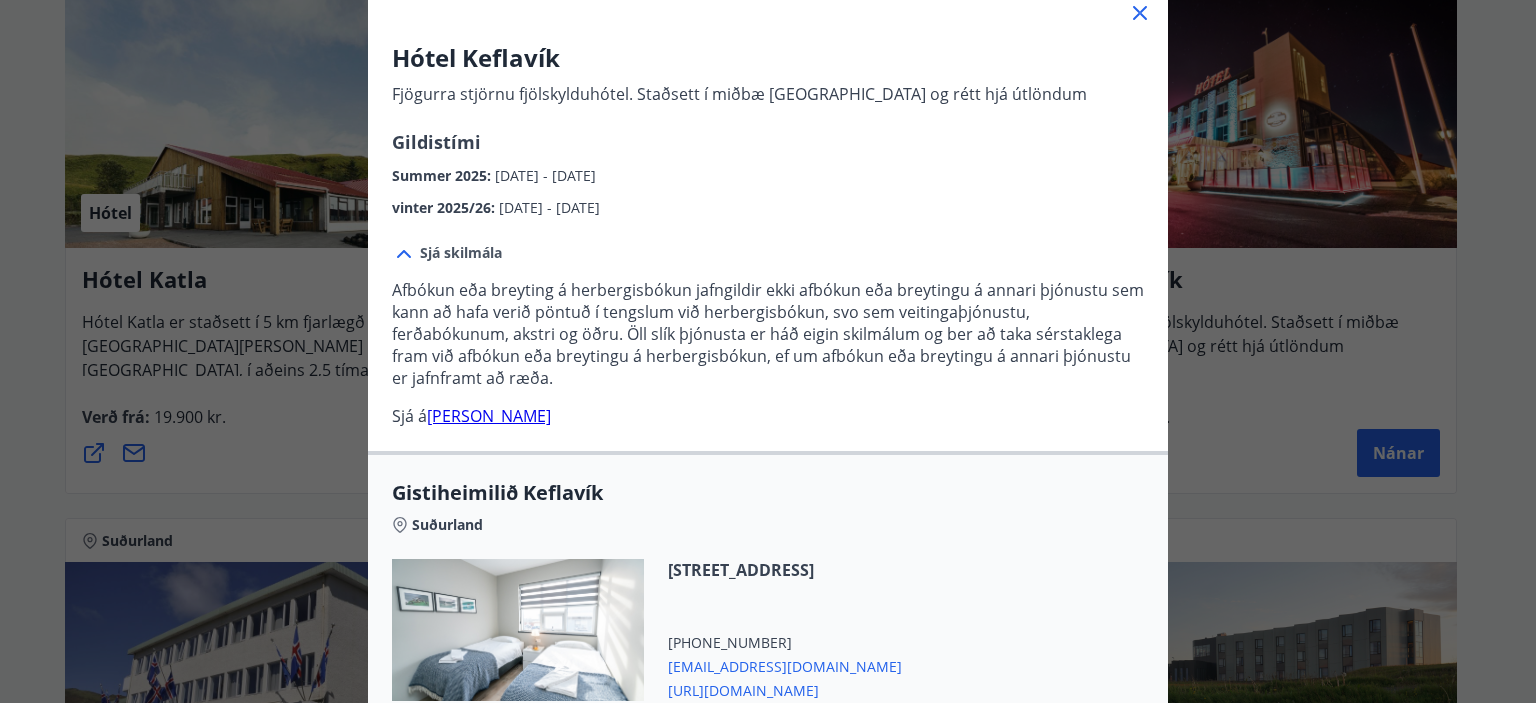 scroll, scrollTop: 166, scrollLeft: 0, axis: vertical 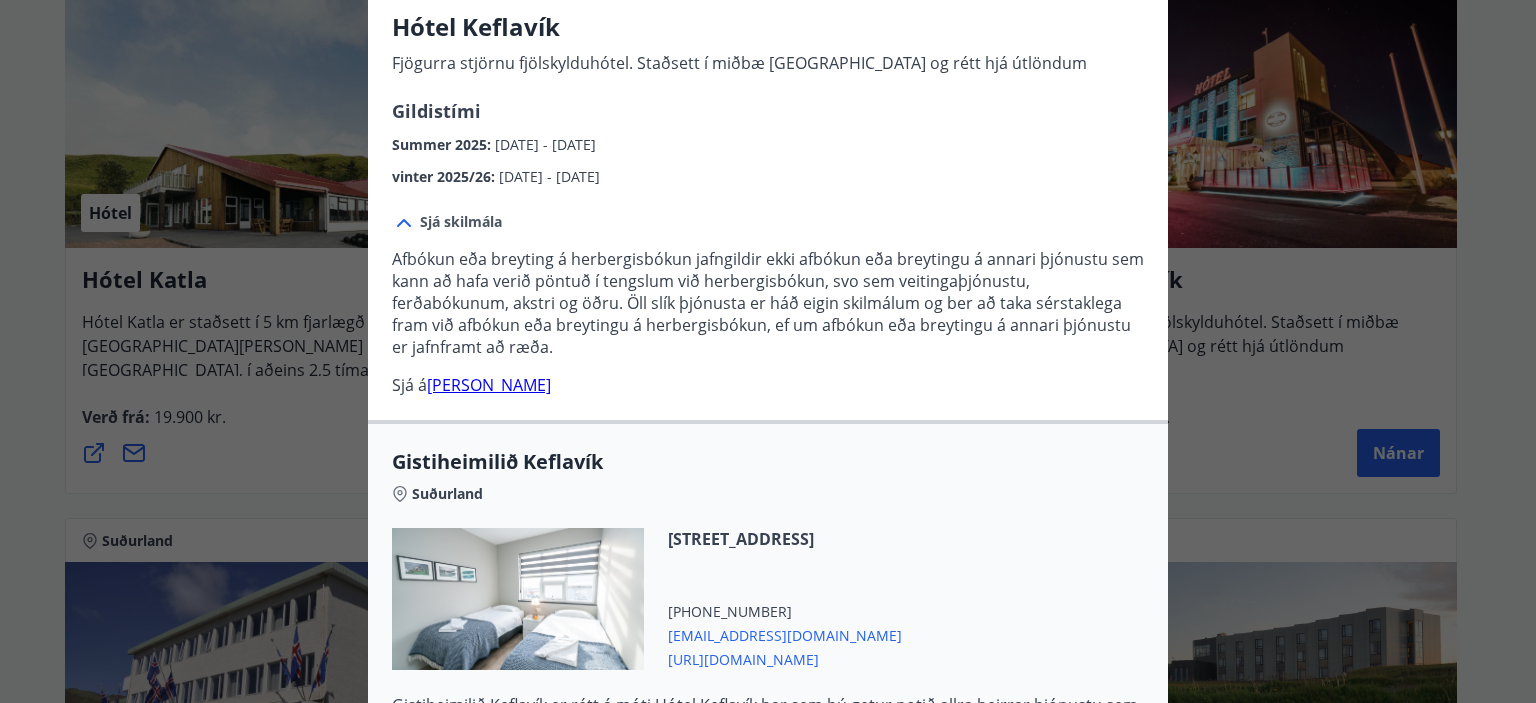 click on "[PERSON_NAME]" at bounding box center (489, 385) 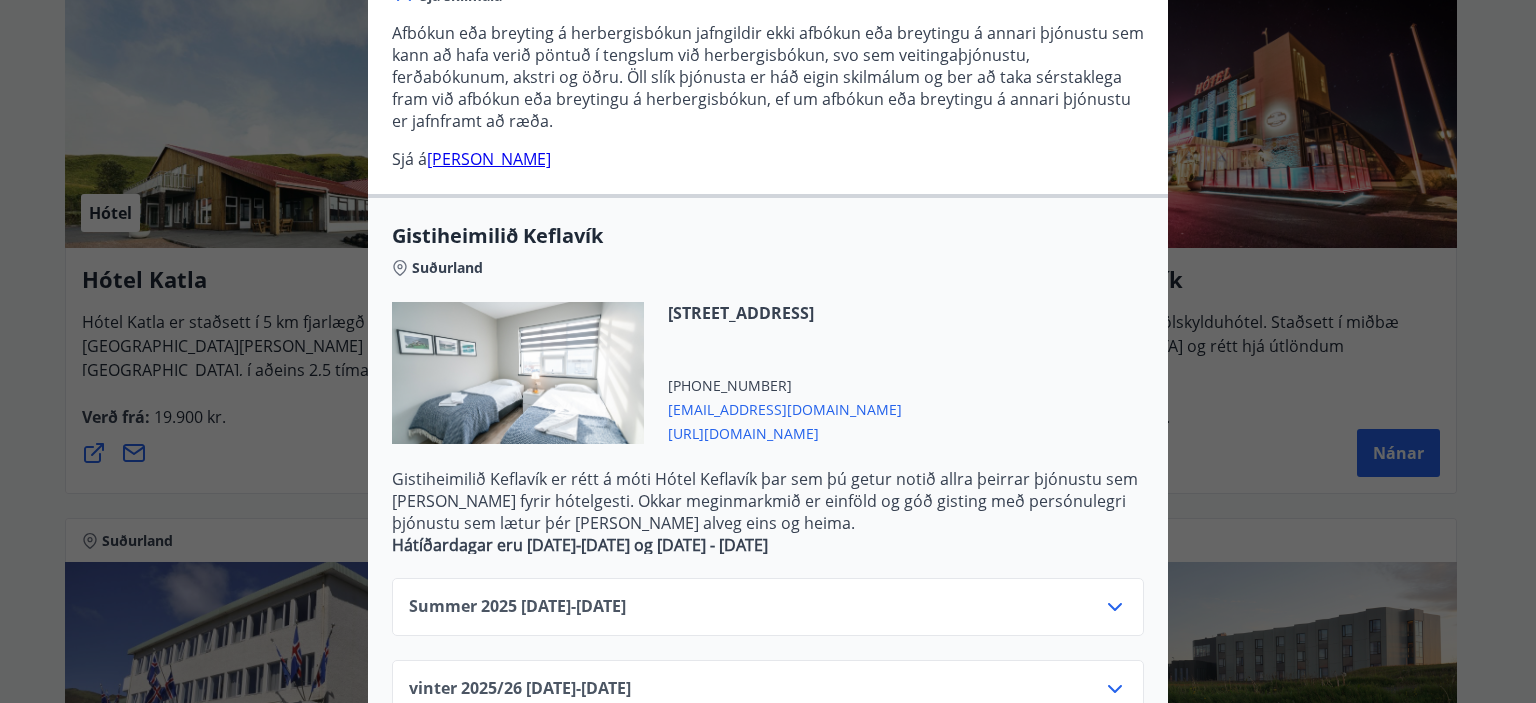 scroll, scrollTop: 0, scrollLeft: 0, axis: both 